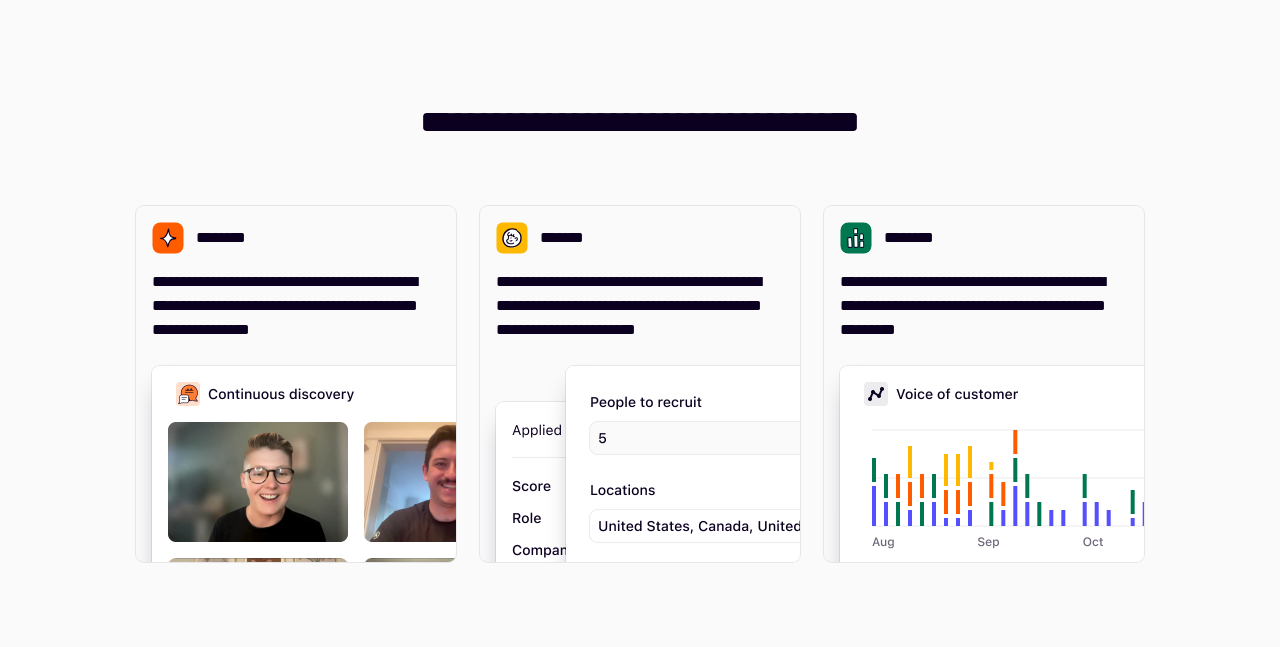 scroll, scrollTop: 0, scrollLeft: 0, axis: both 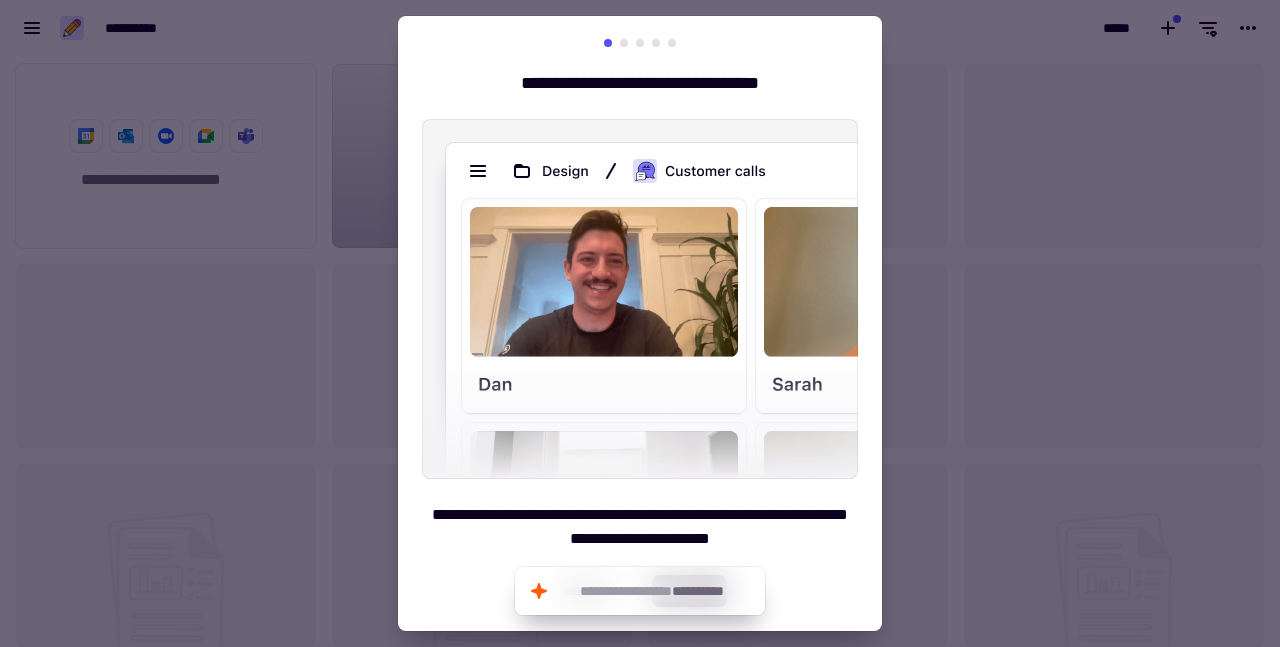 click at bounding box center (640, 323) 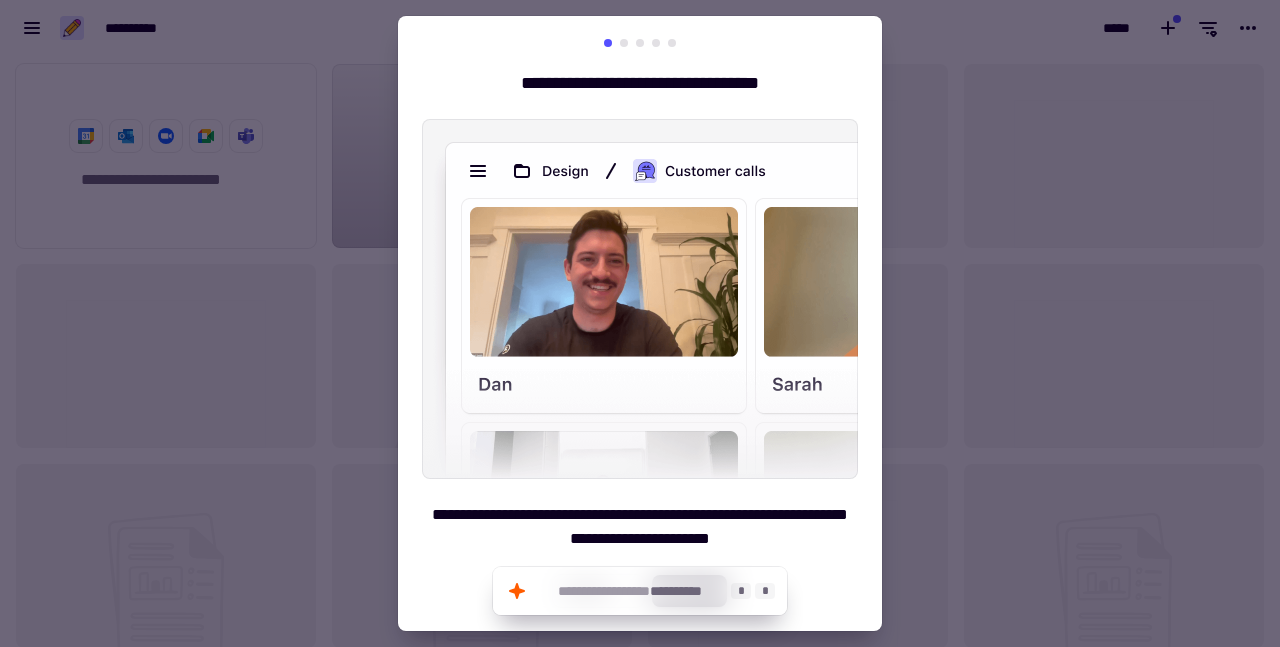 click on "**********" 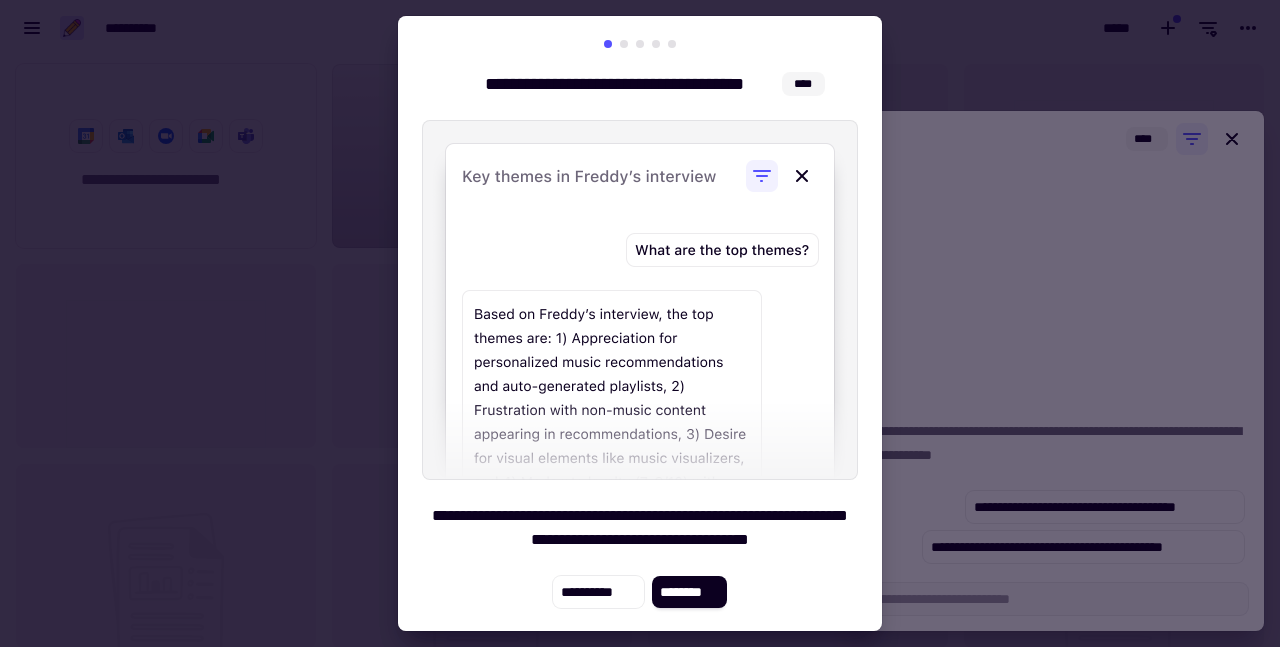 click at bounding box center [640, 323] 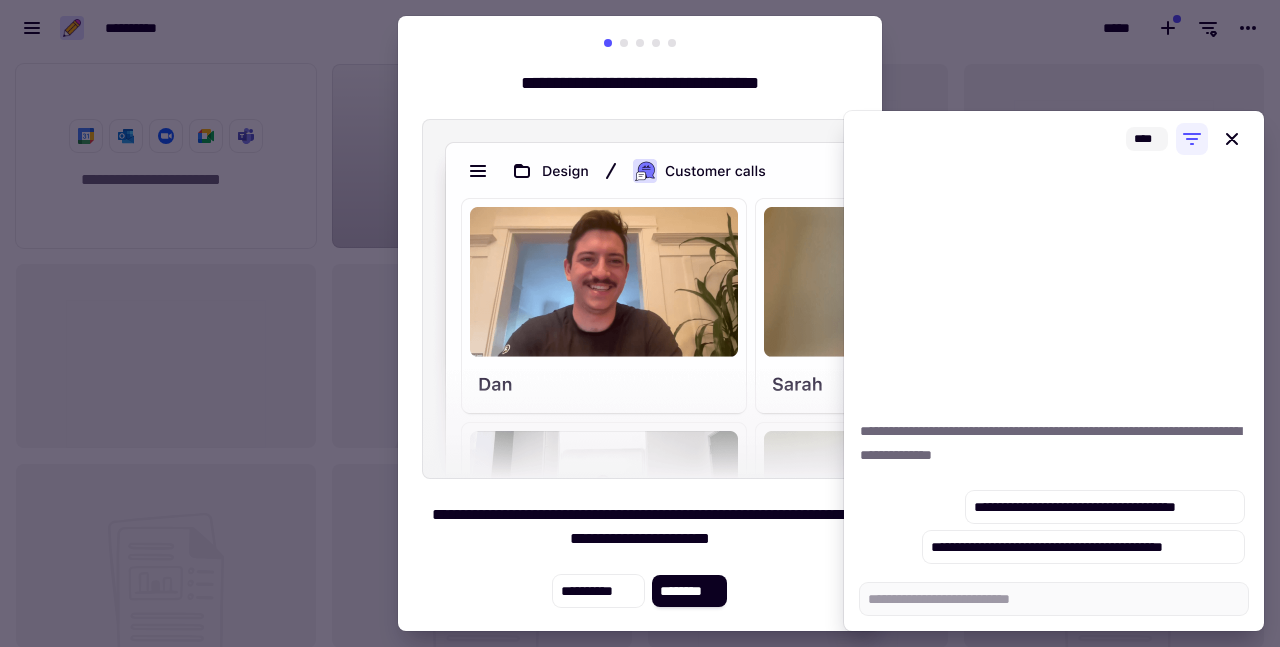 click at bounding box center [640, 323] 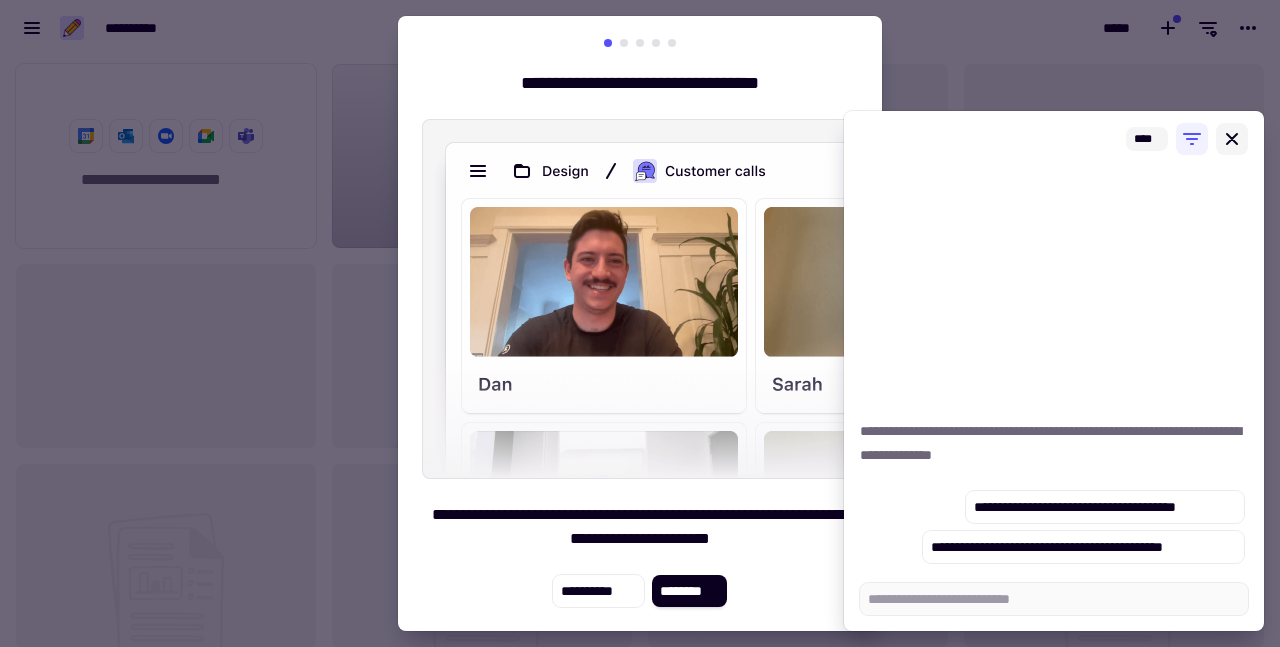 click 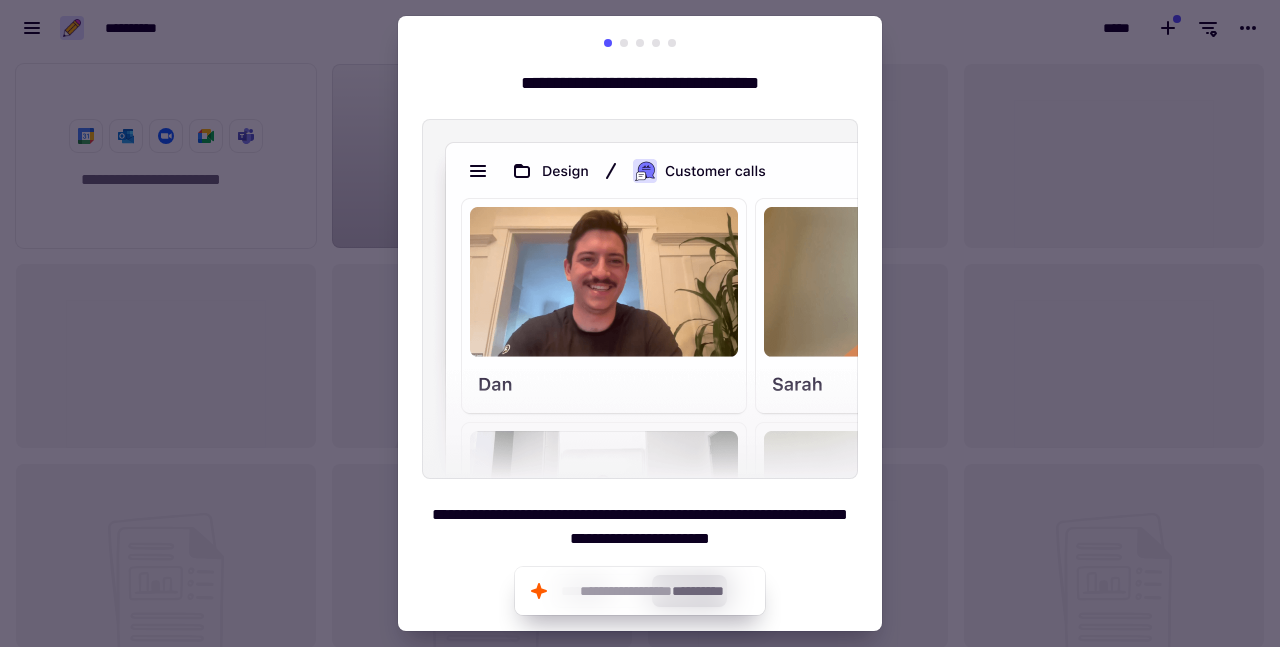 click at bounding box center (640, 323) 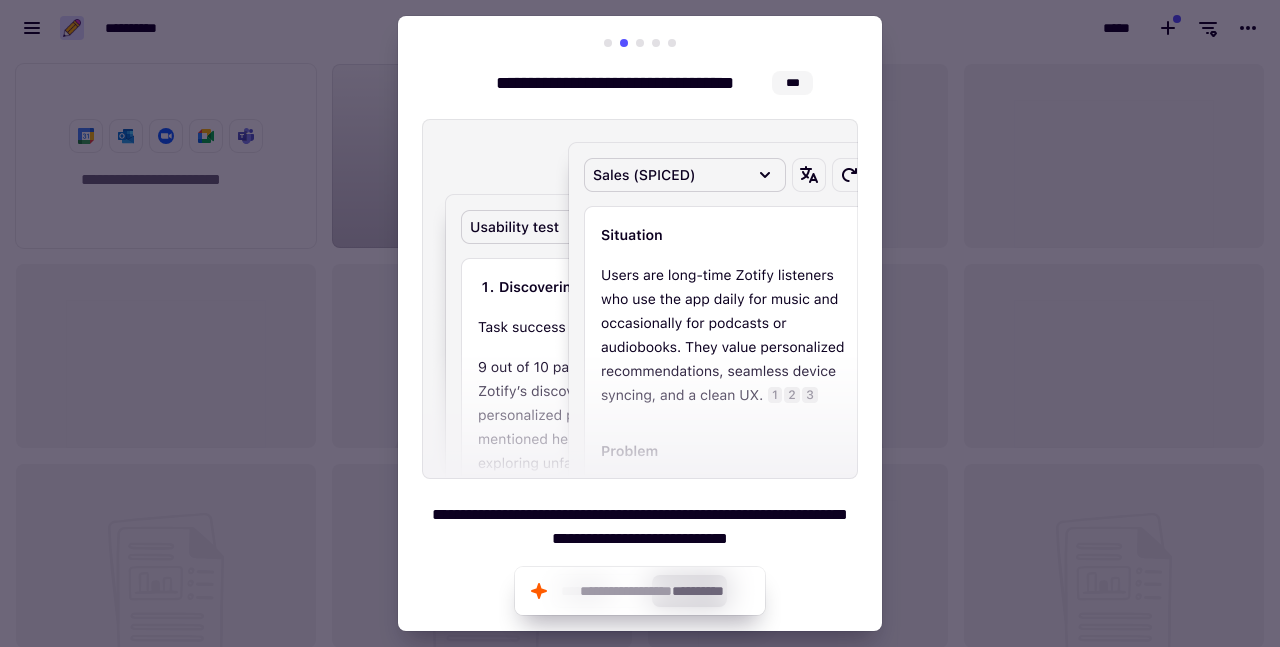 click at bounding box center [672, 43] 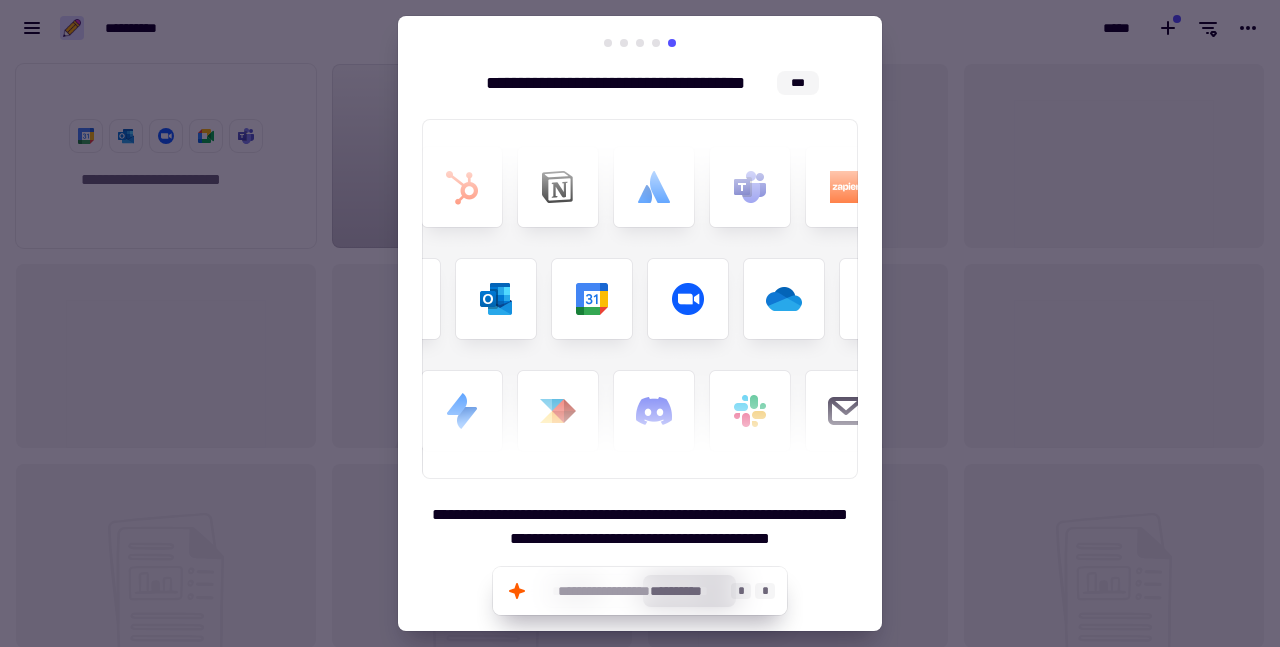 click on "*" 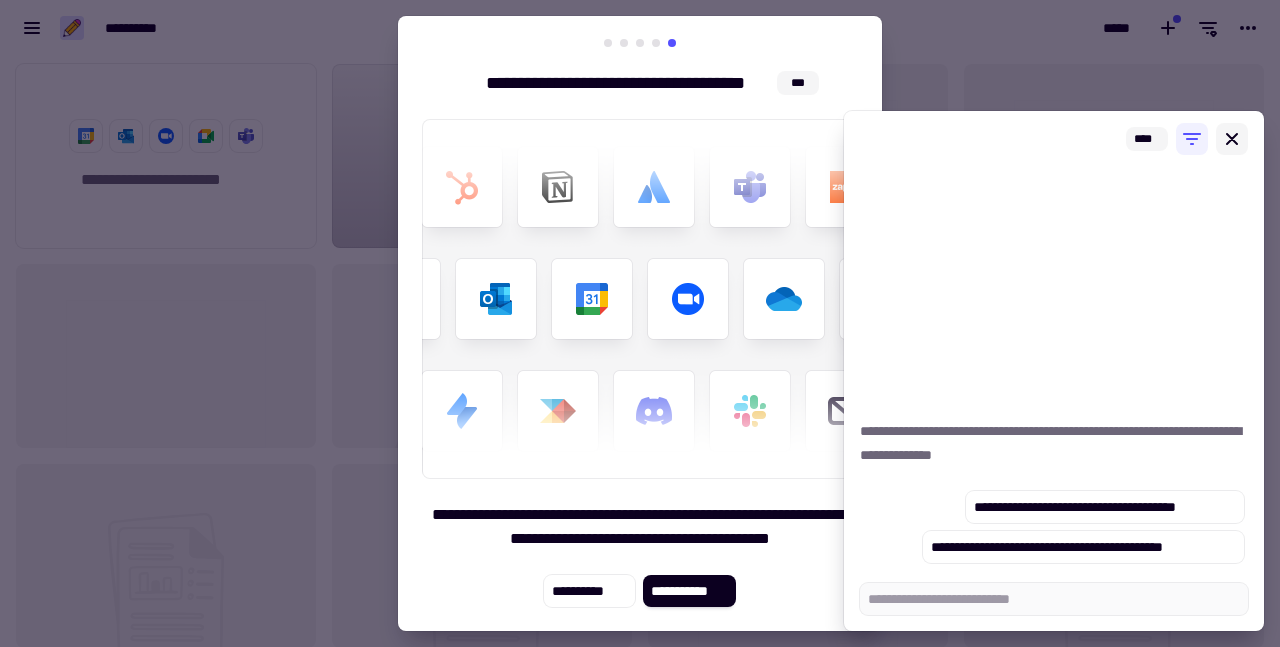 click 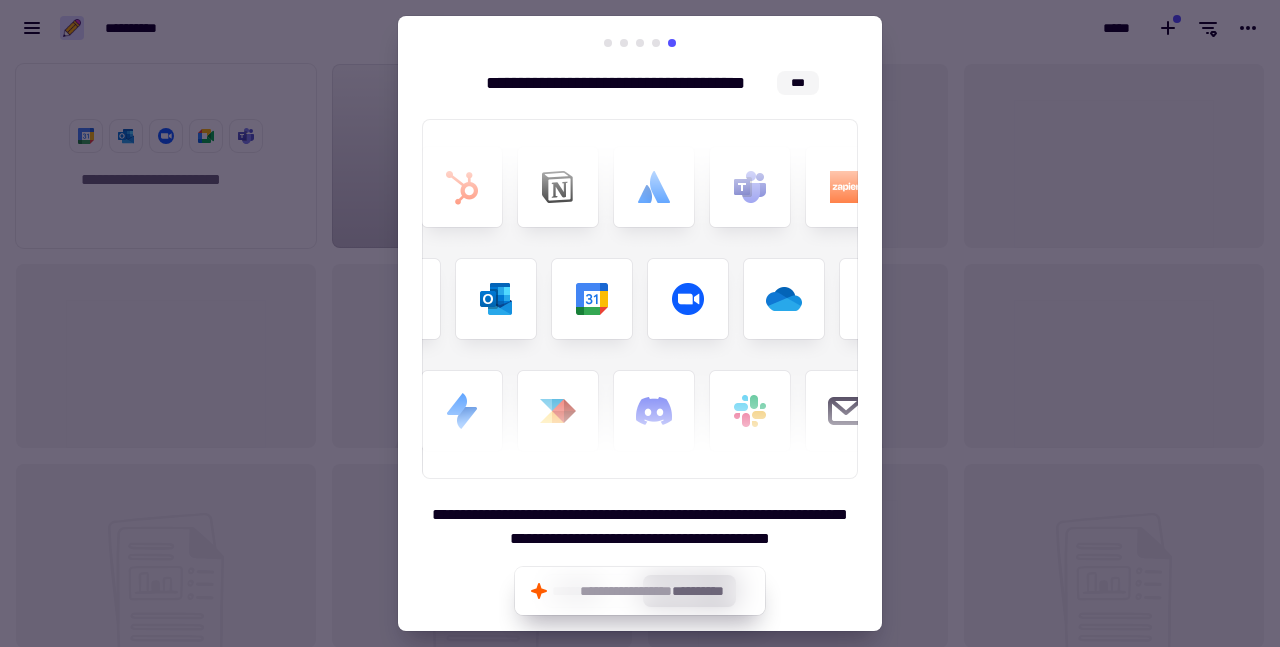 click at bounding box center (640, 323) 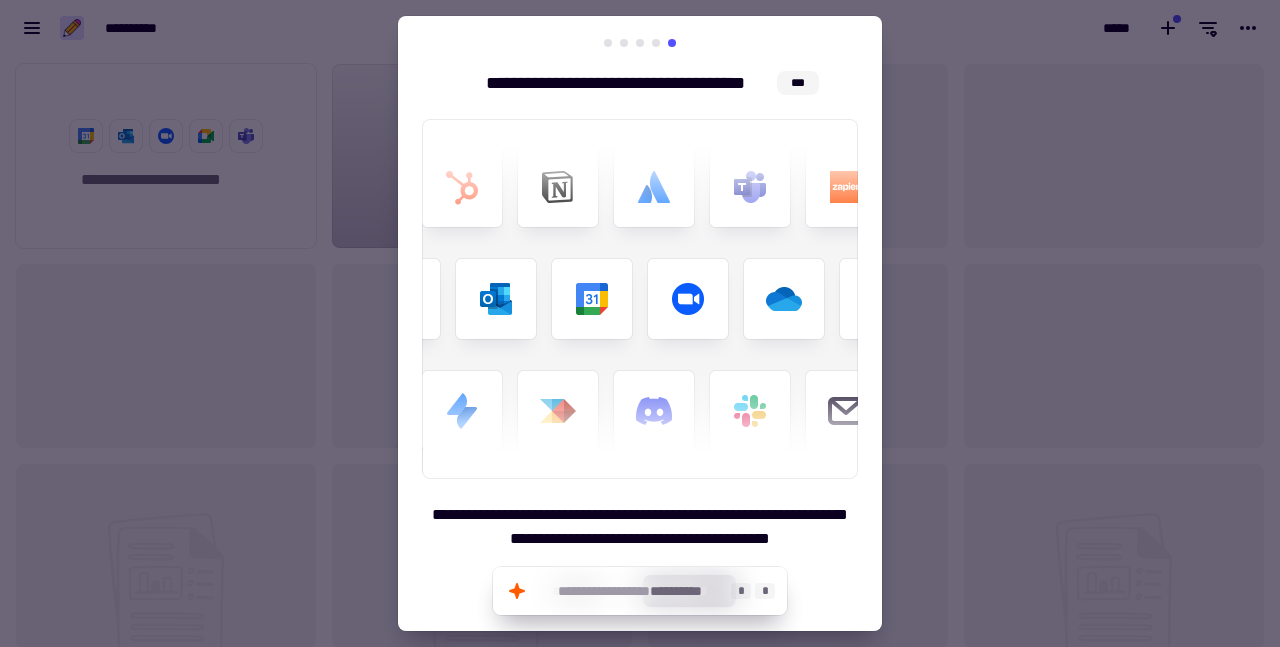 click on "**********" 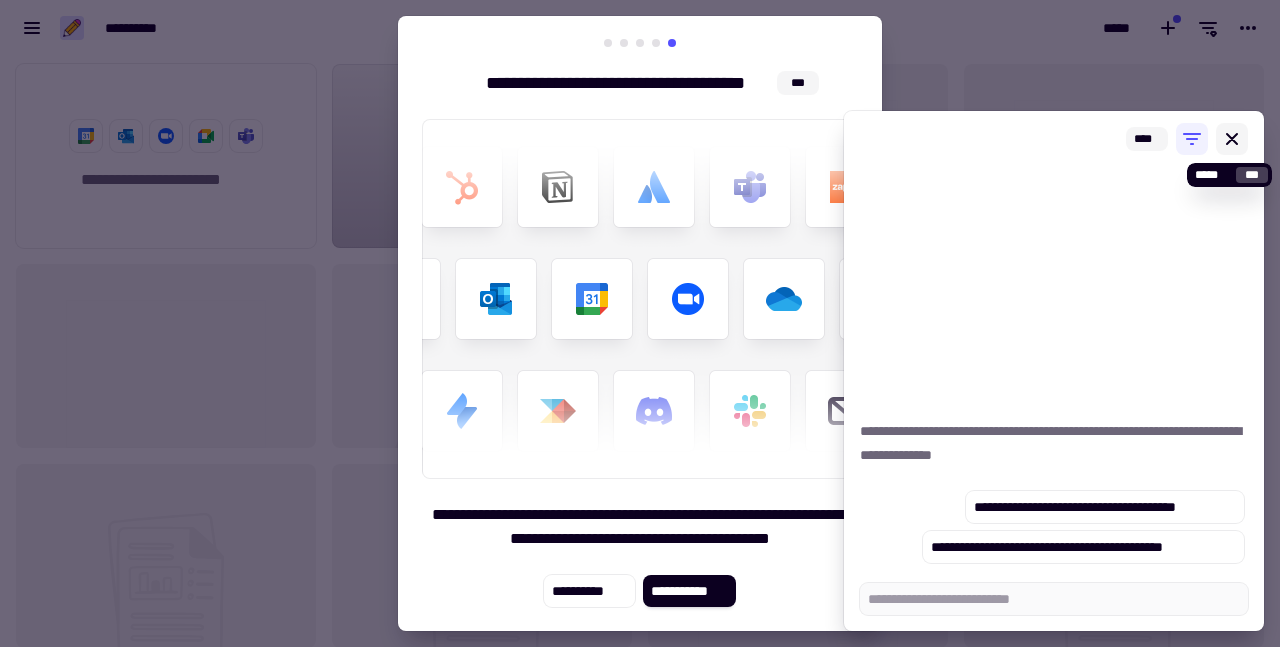 type on "*" 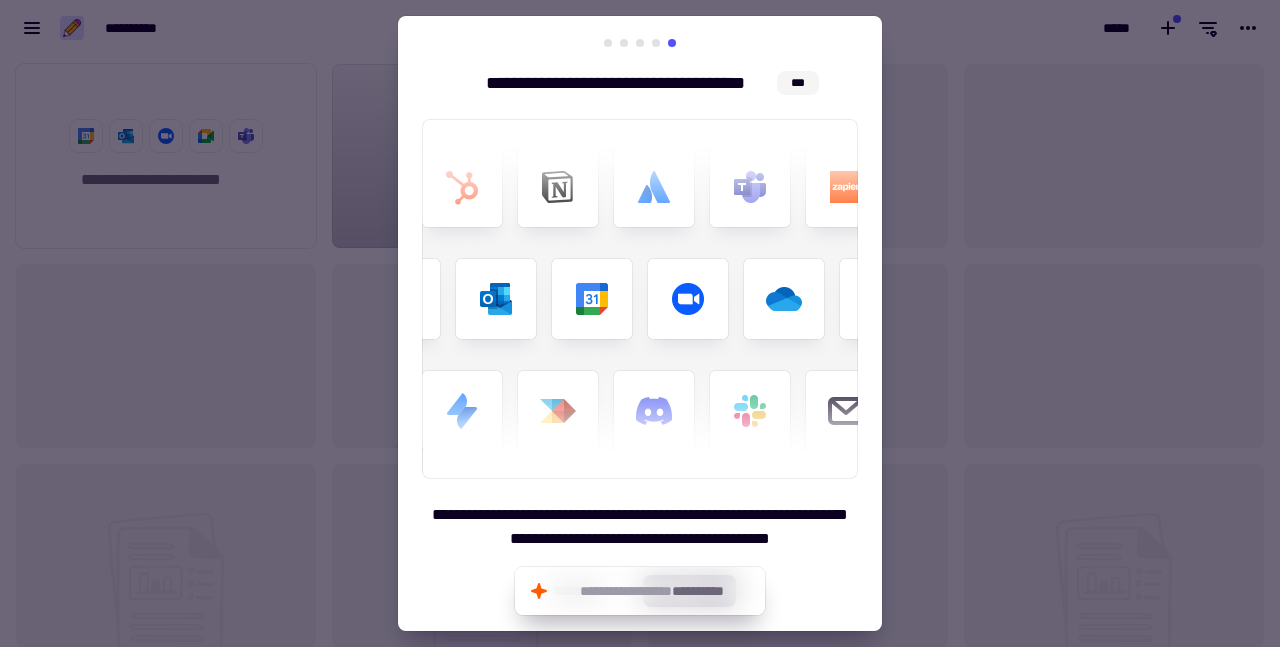 click at bounding box center [640, 323] 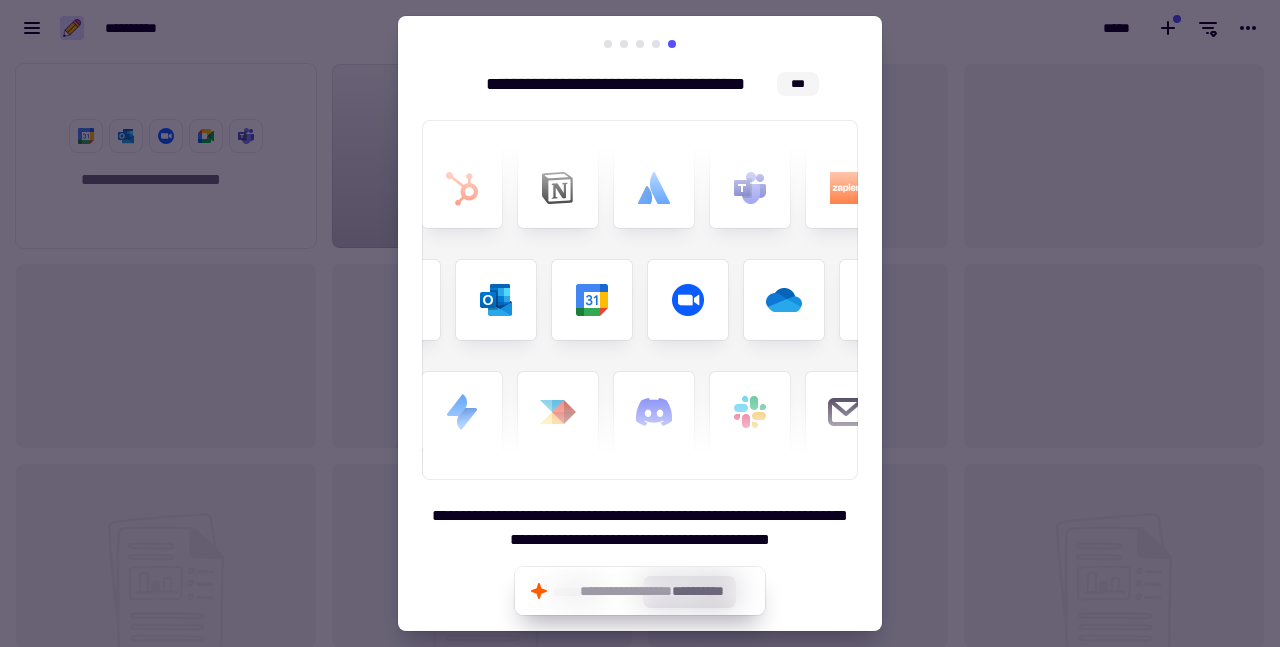 scroll, scrollTop: 0, scrollLeft: 0, axis: both 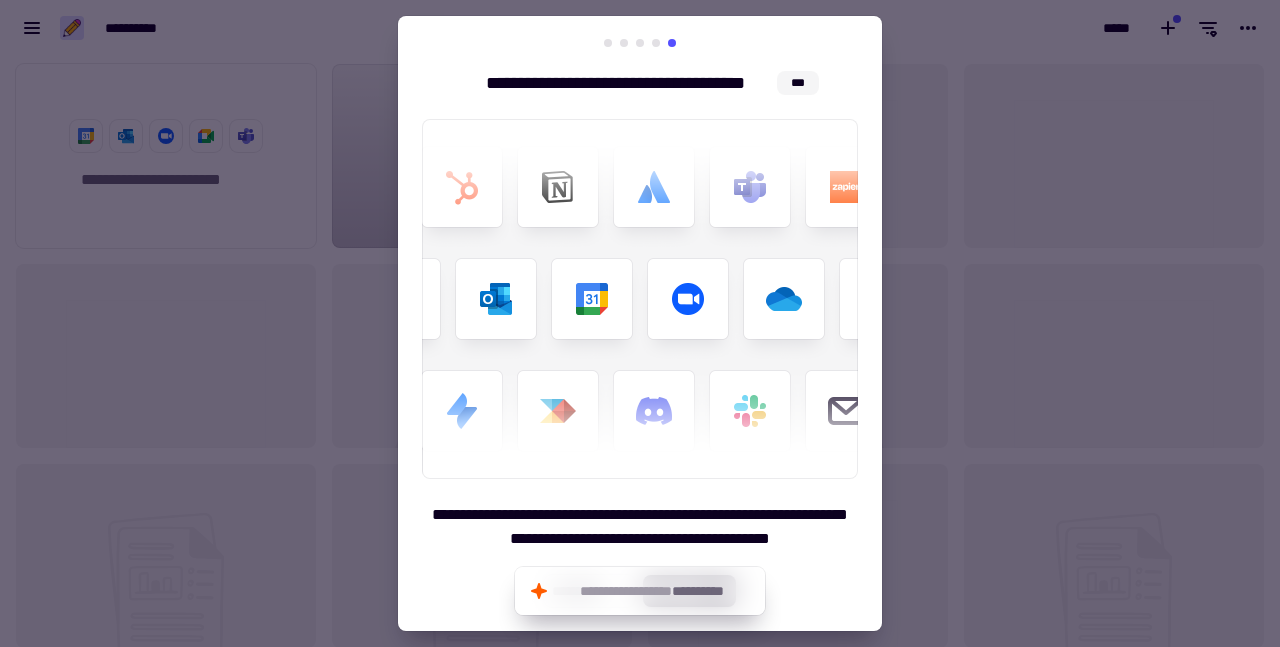 click on "[FIRST] [LAST] [EMAIL]" at bounding box center (640, 323) 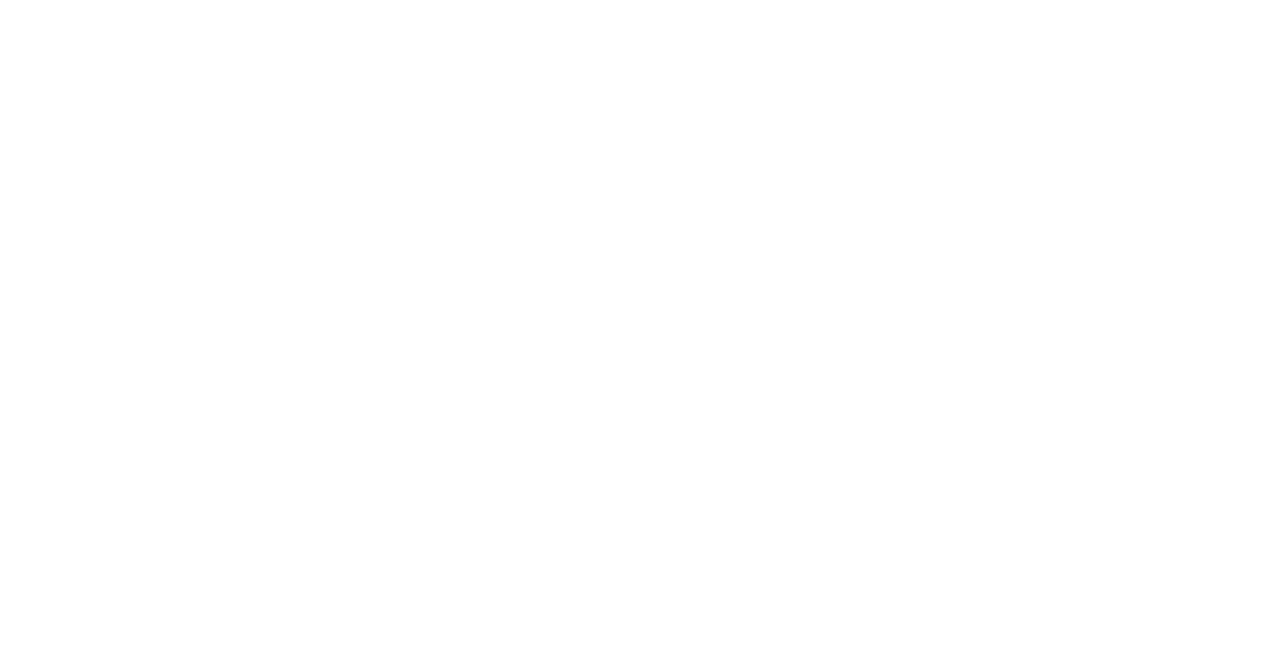 scroll, scrollTop: 0, scrollLeft: 0, axis: both 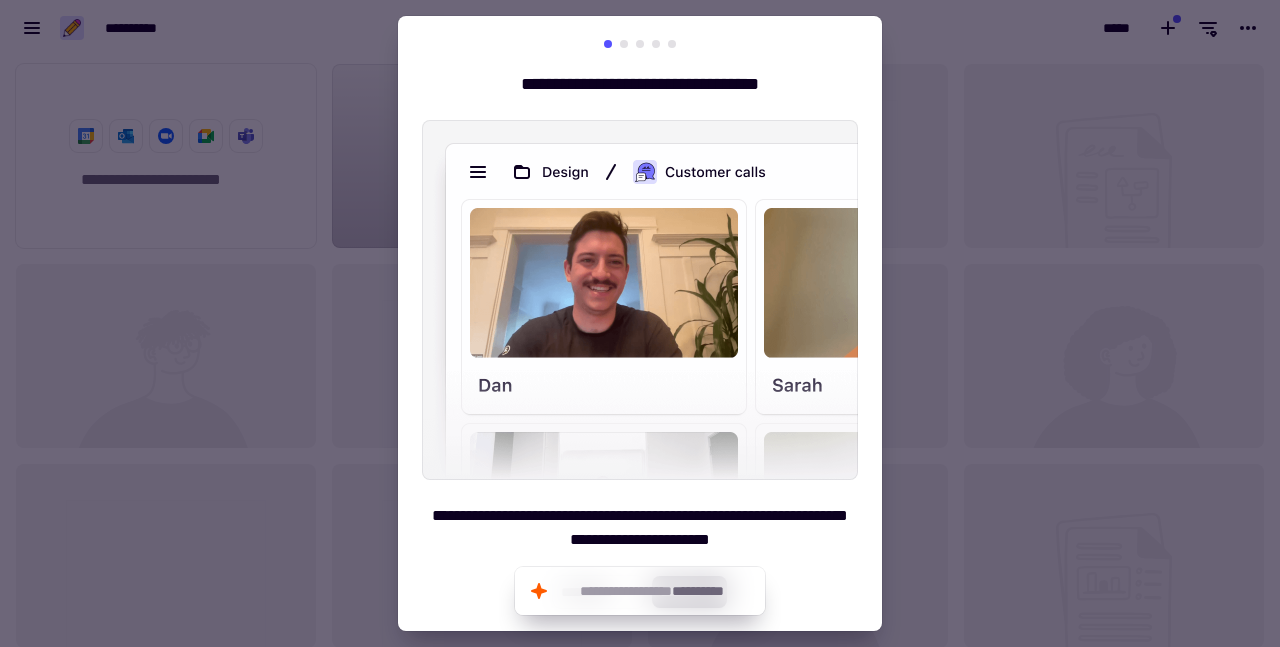 click at bounding box center [640, 300] 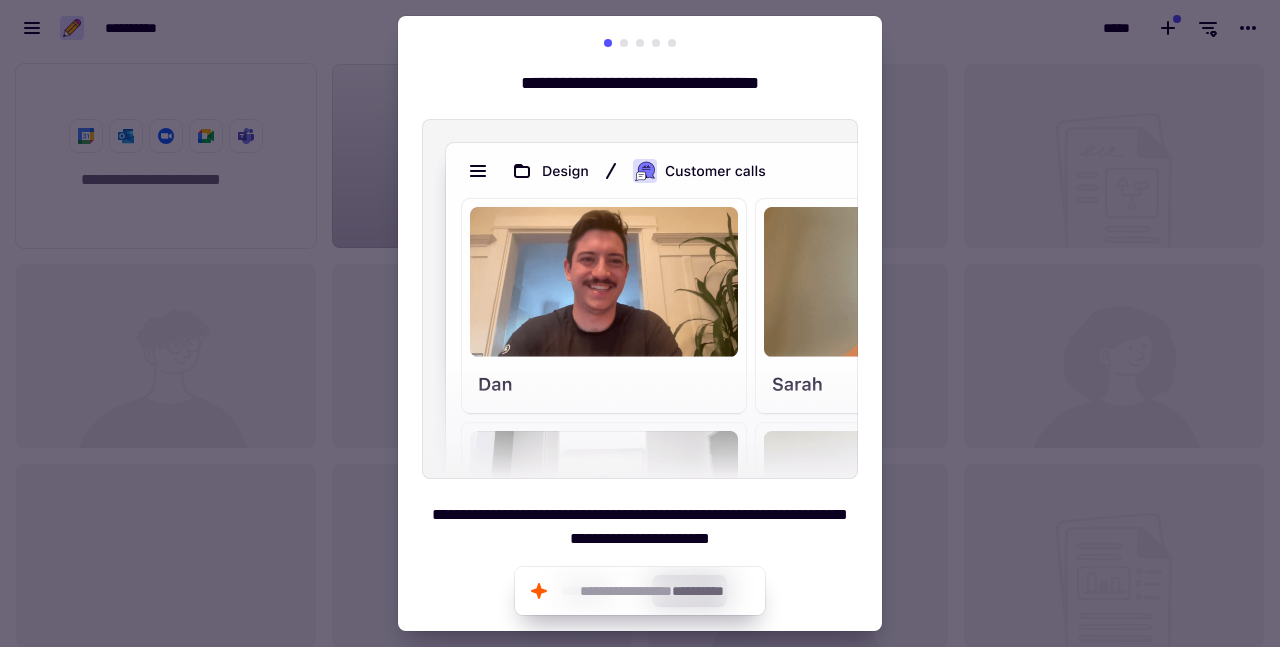 scroll, scrollTop: 1, scrollLeft: 0, axis: vertical 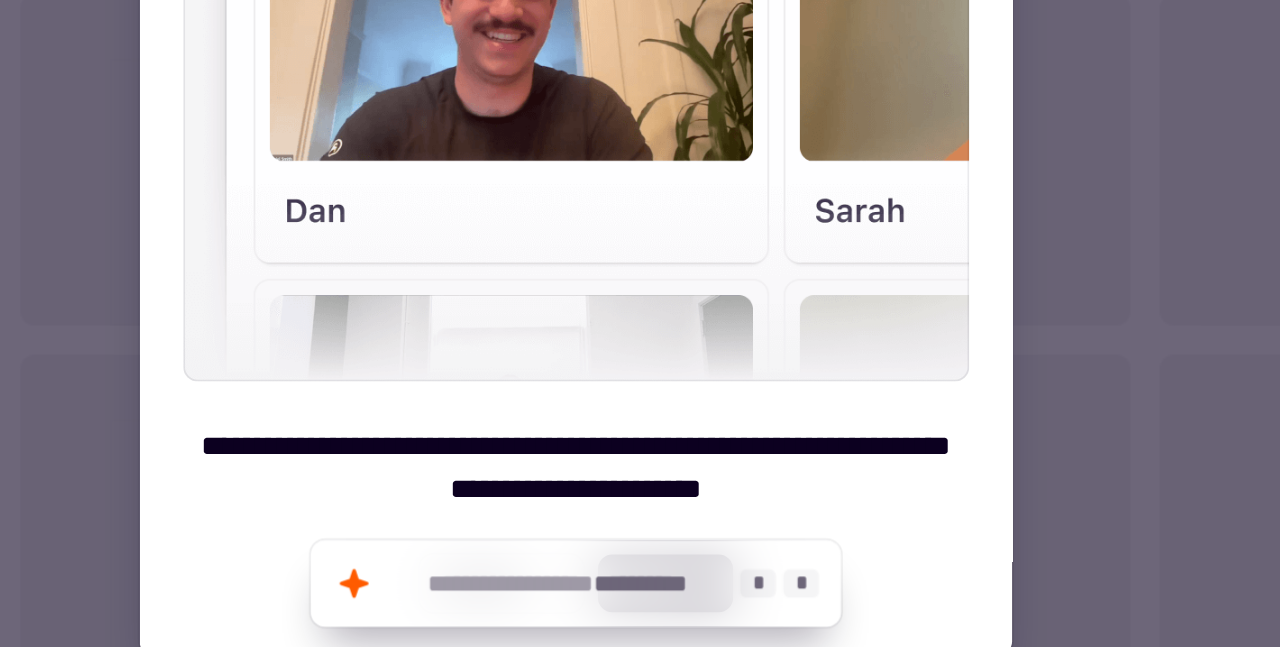 click on "*" 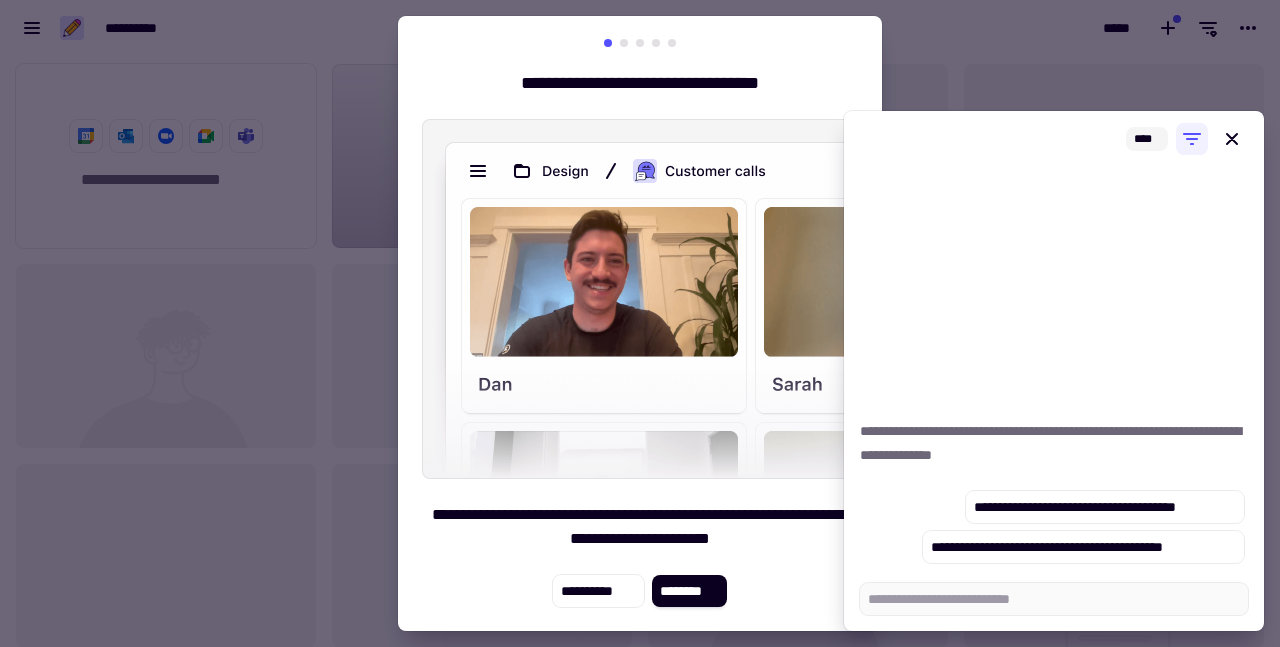 scroll, scrollTop: 1, scrollLeft: 0, axis: vertical 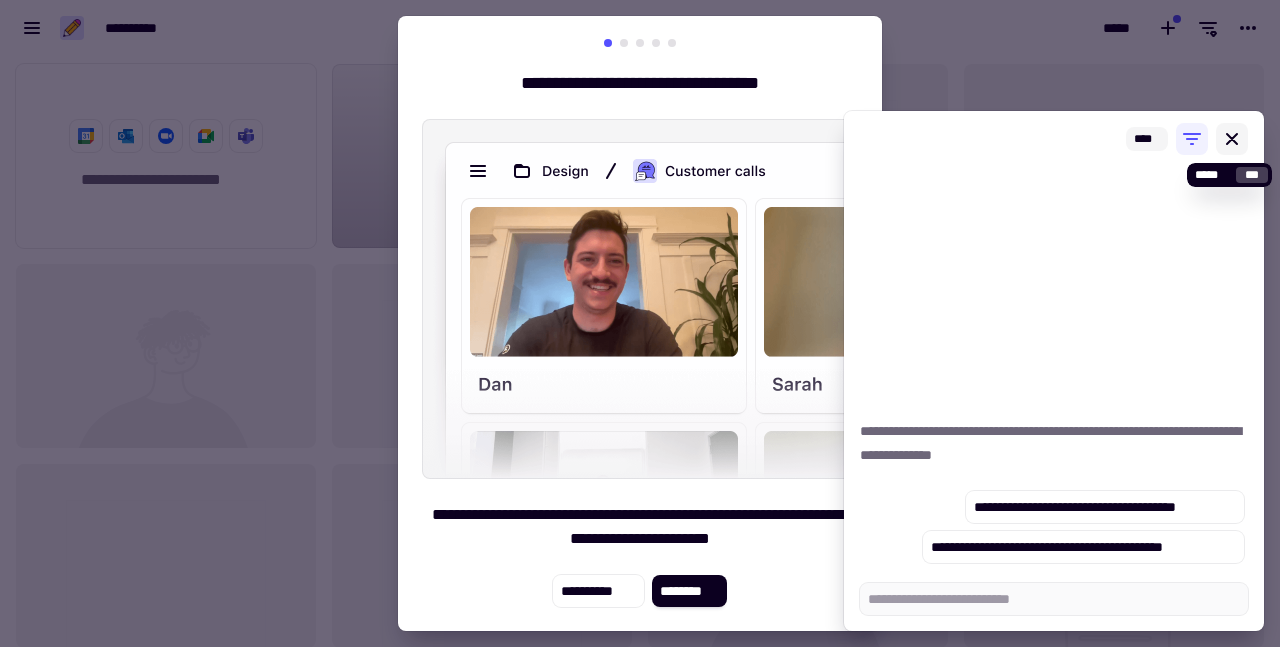 click 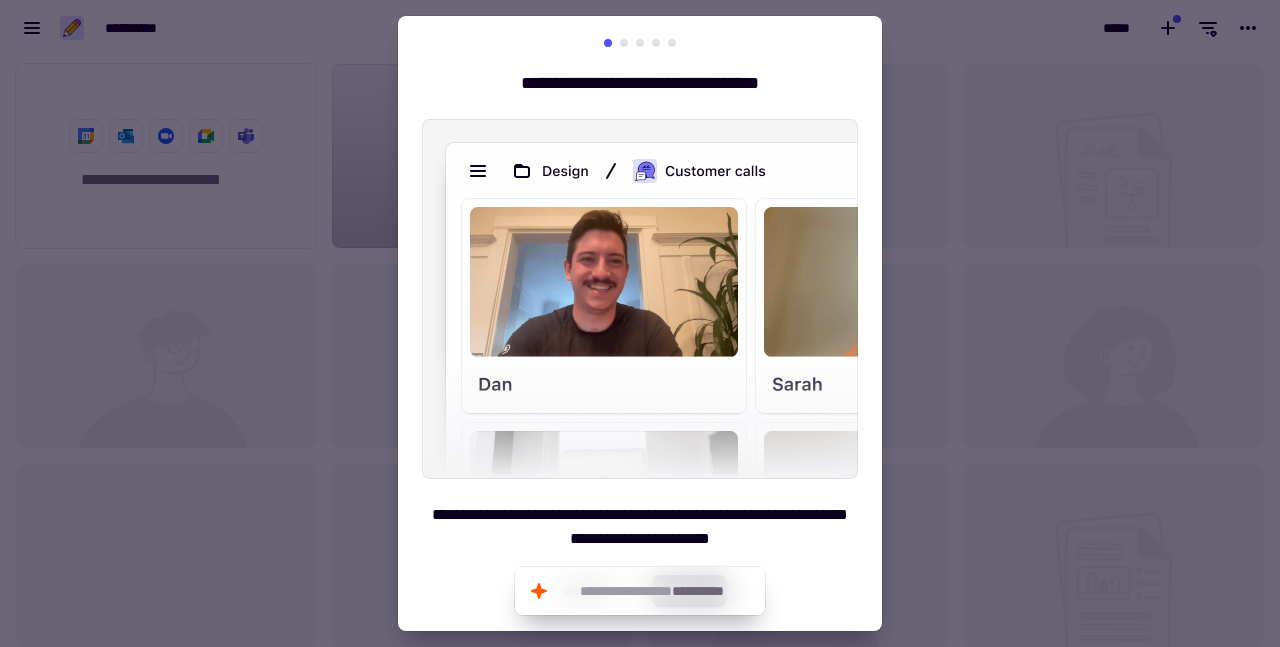 click at bounding box center [640, 323] 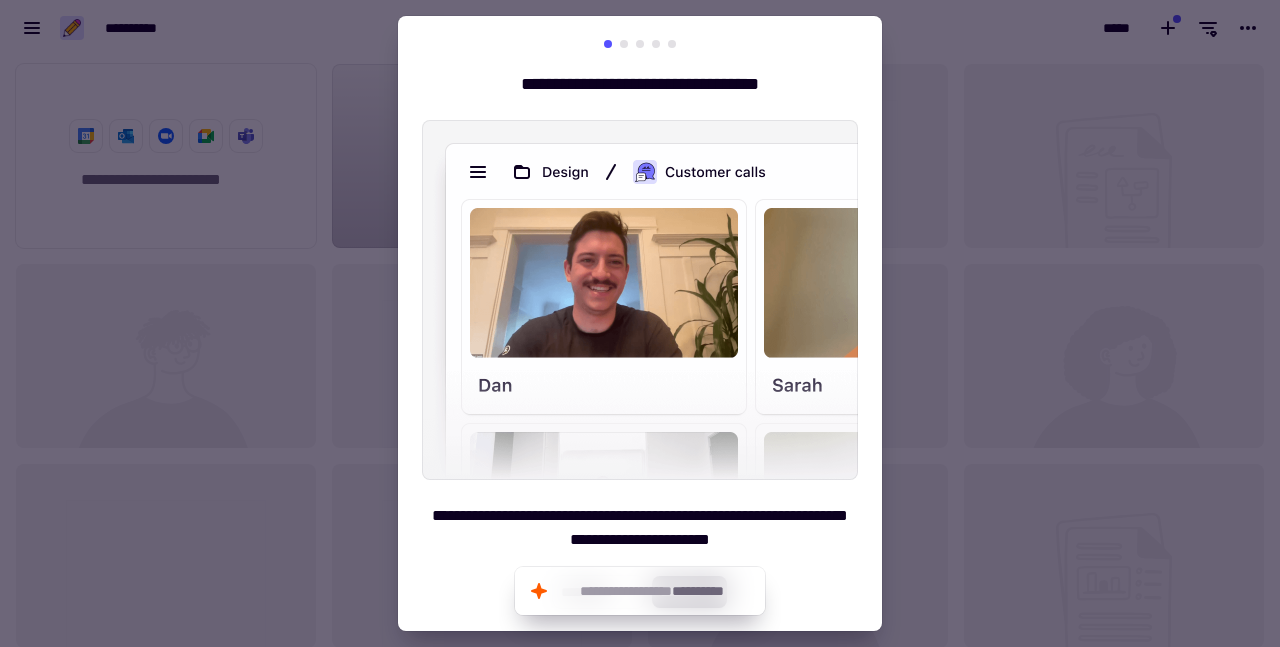scroll, scrollTop: 0, scrollLeft: 0, axis: both 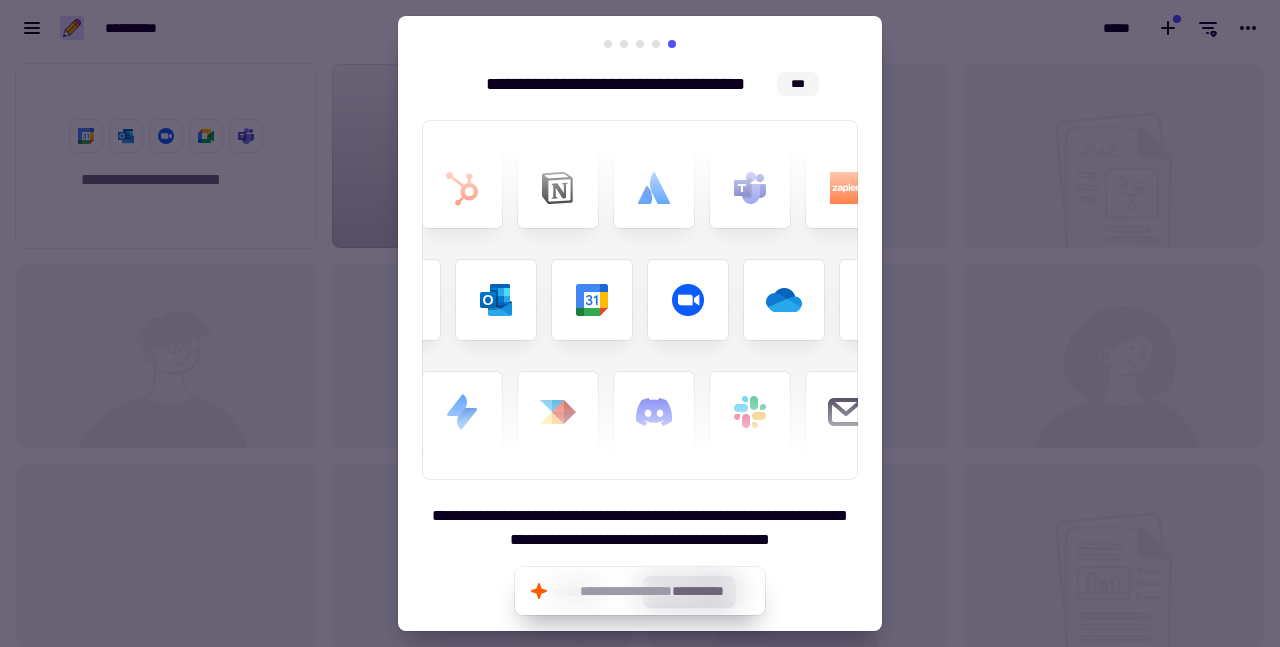 click at bounding box center [640, 300] 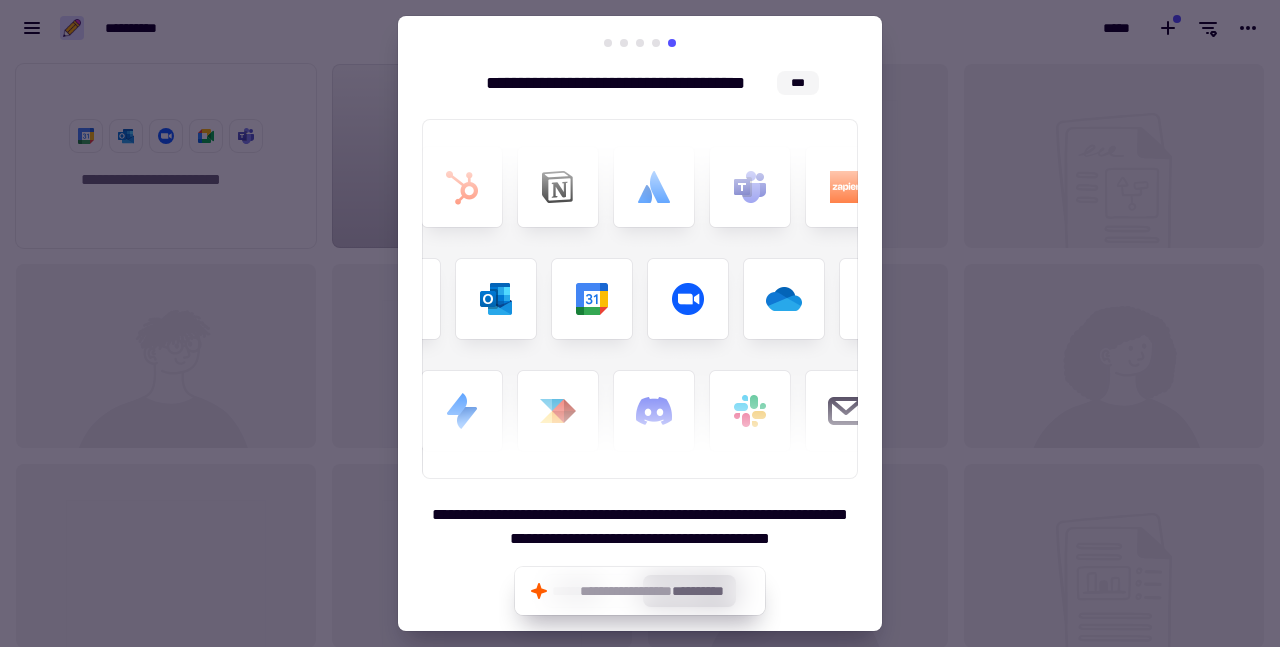 scroll, scrollTop: 1, scrollLeft: 0, axis: vertical 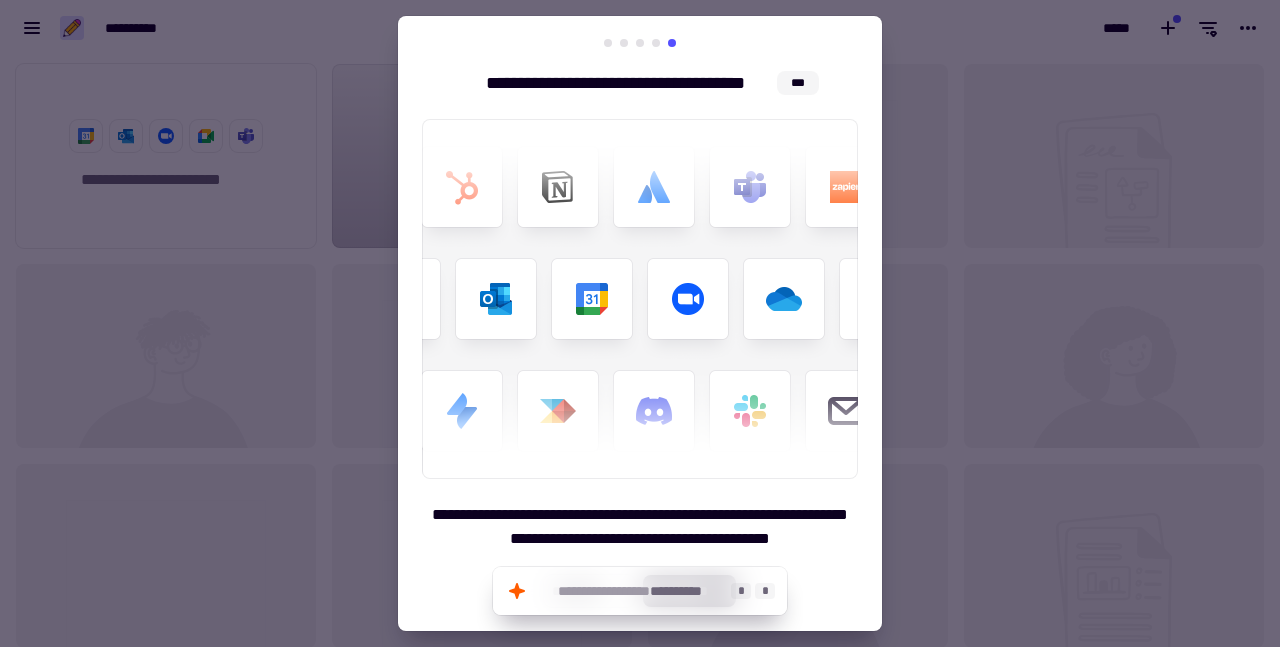 click on "**********" 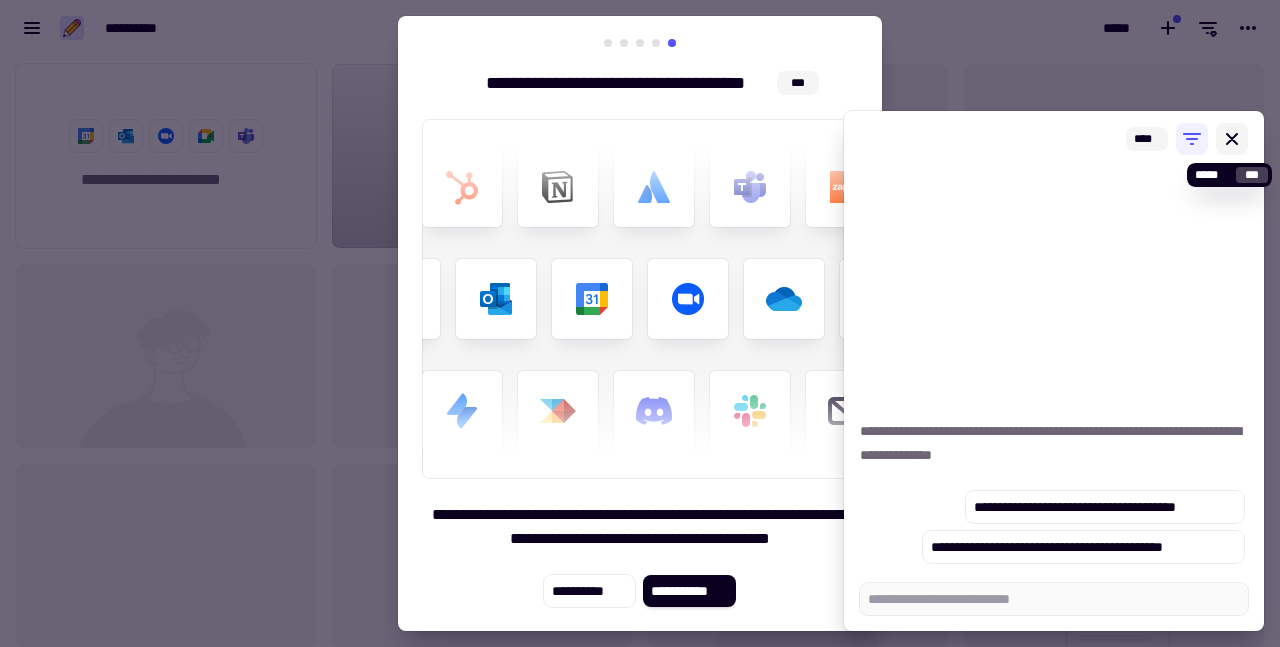click 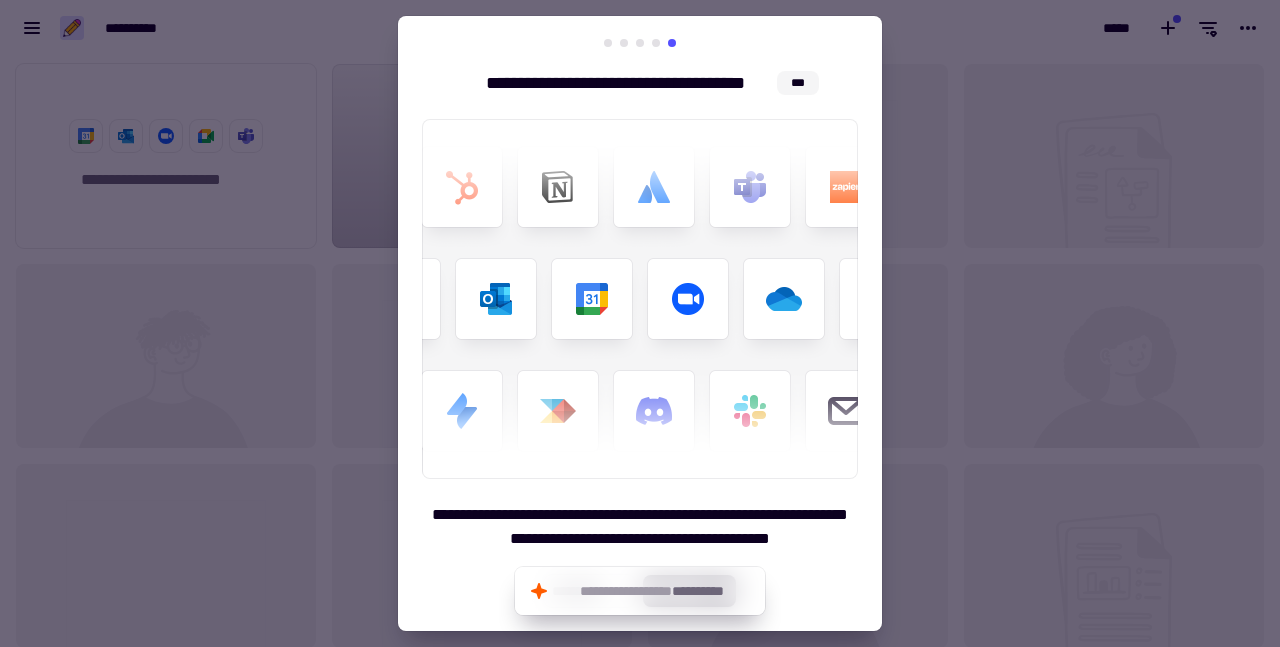 click at bounding box center [640, 323] 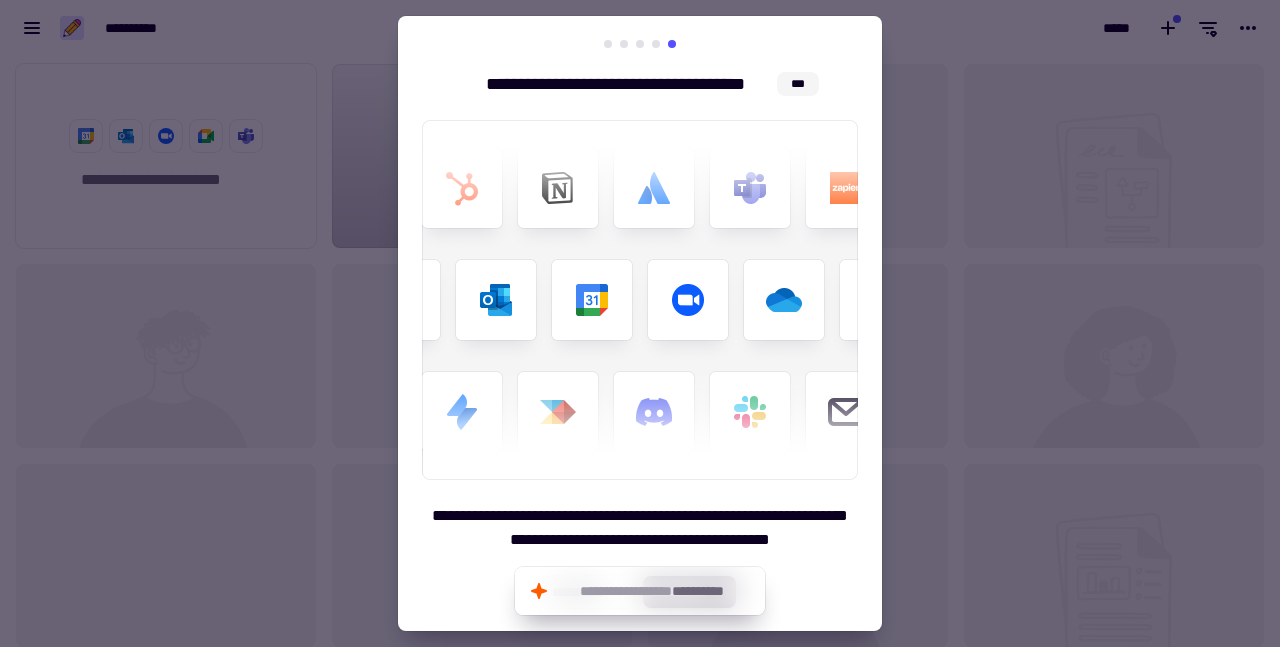 scroll, scrollTop: 0, scrollLeft: 0, axis: both 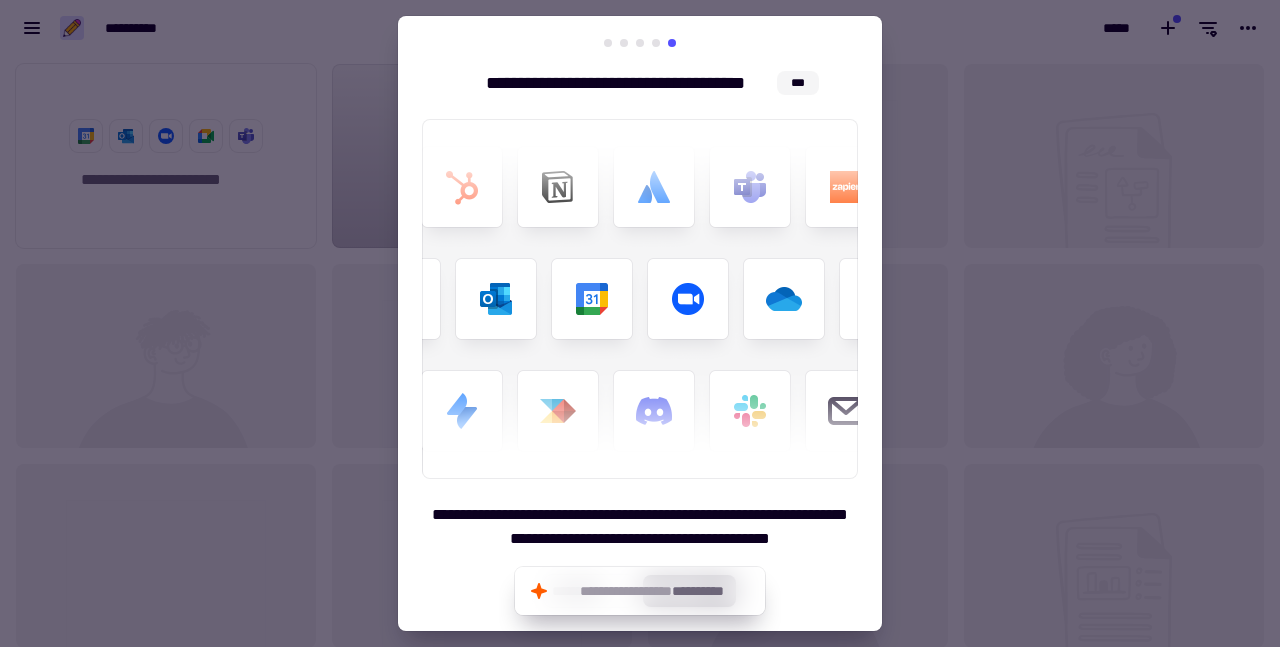 click on "[FIRST] [LAST] [EMAIL]" at bounding box center [640, 323] 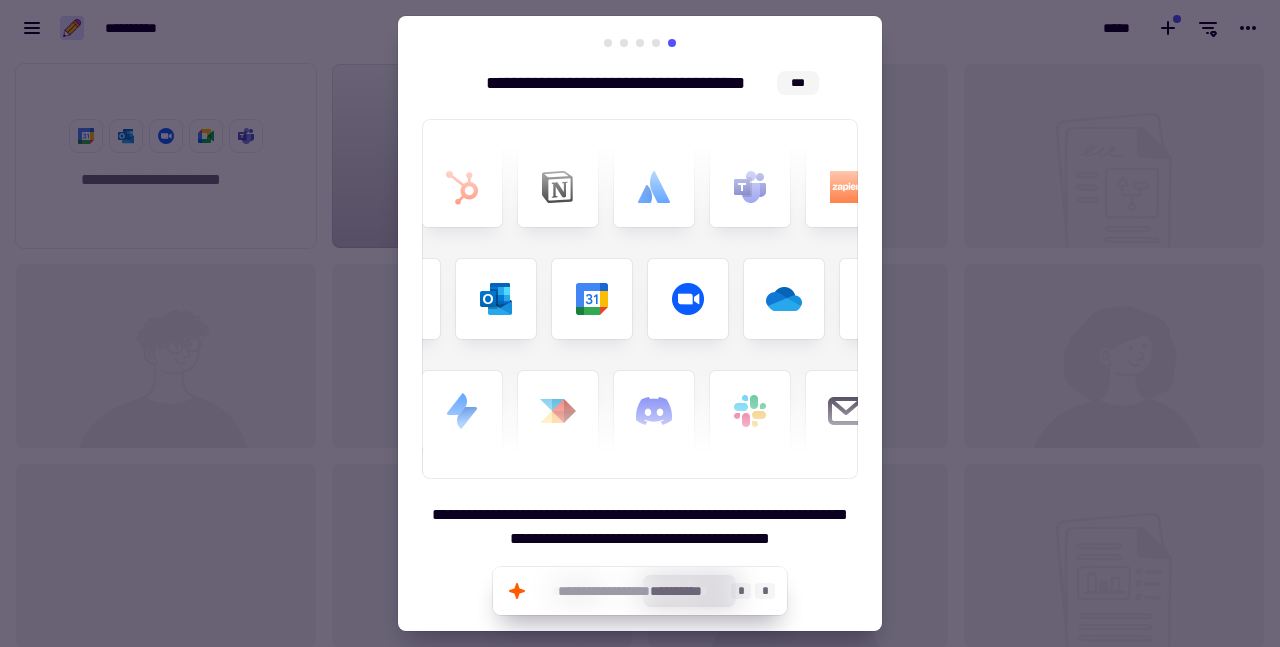 click on "**********" 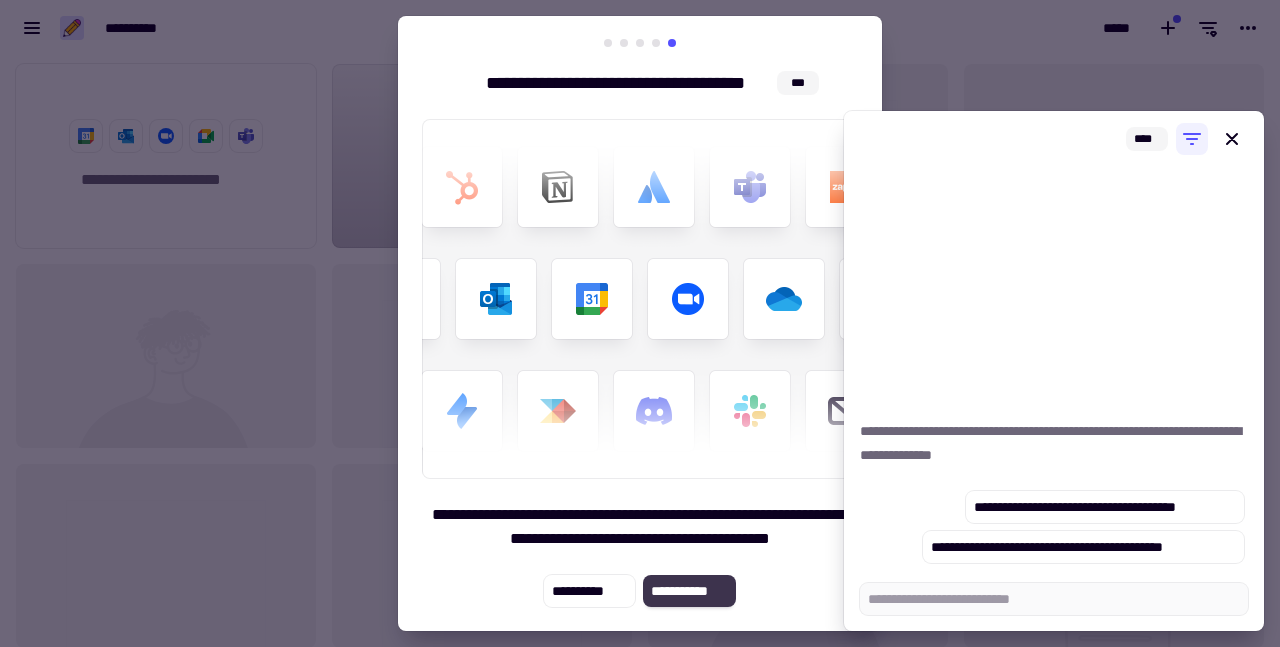 click on "**********" 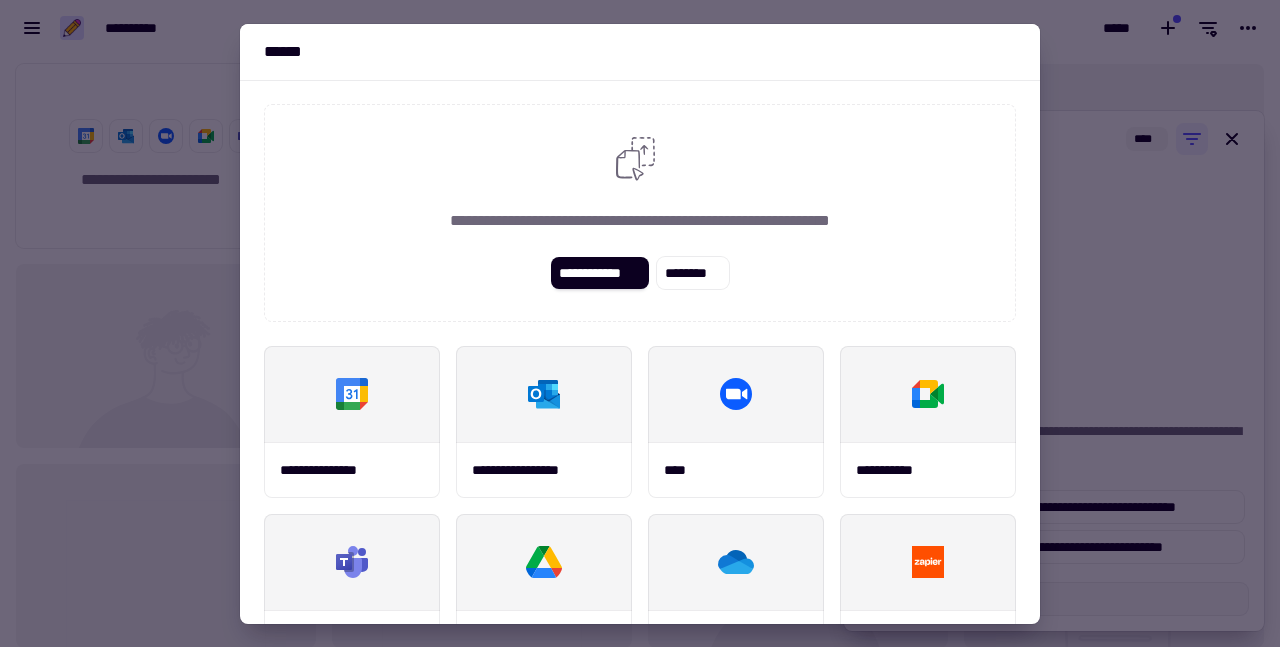 click at bounding box center (640, 323) 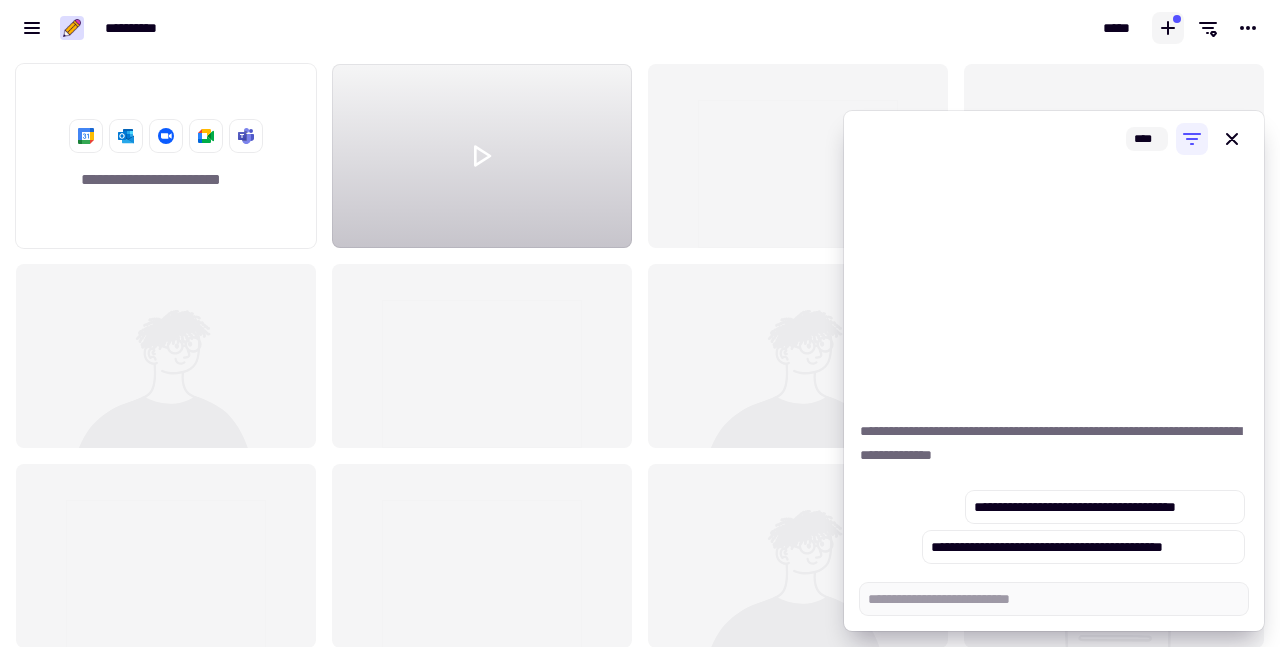 click 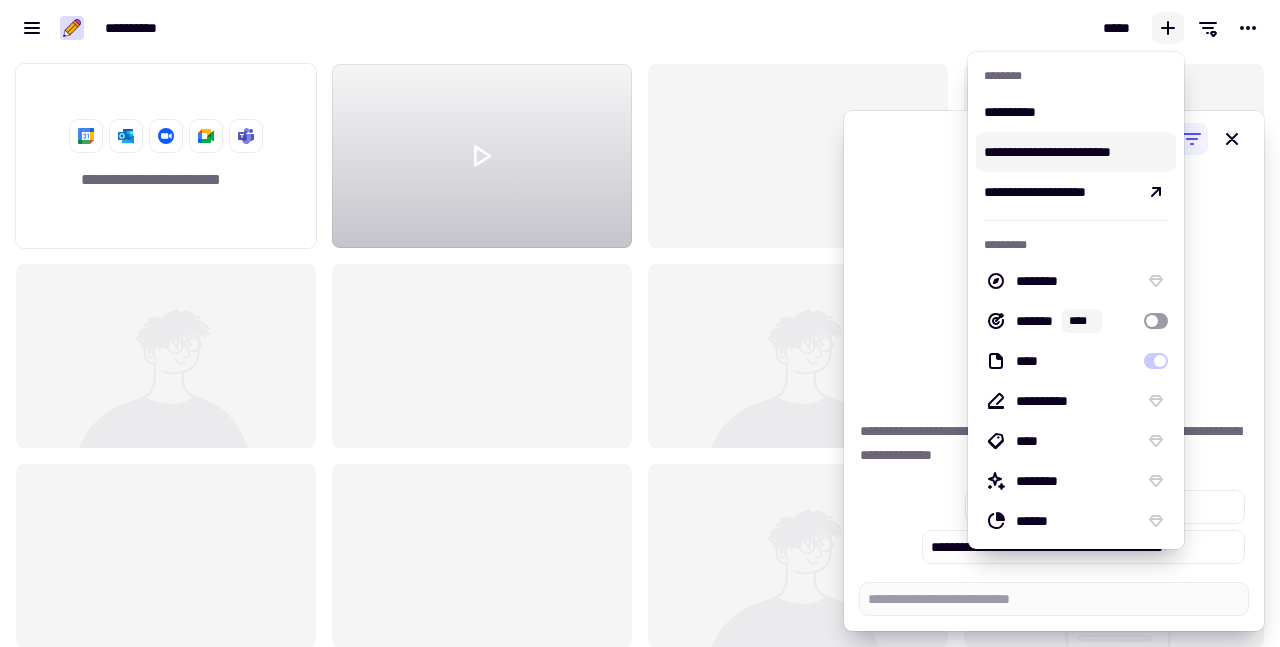 click on "**********" at bounding box center (1076, 152) 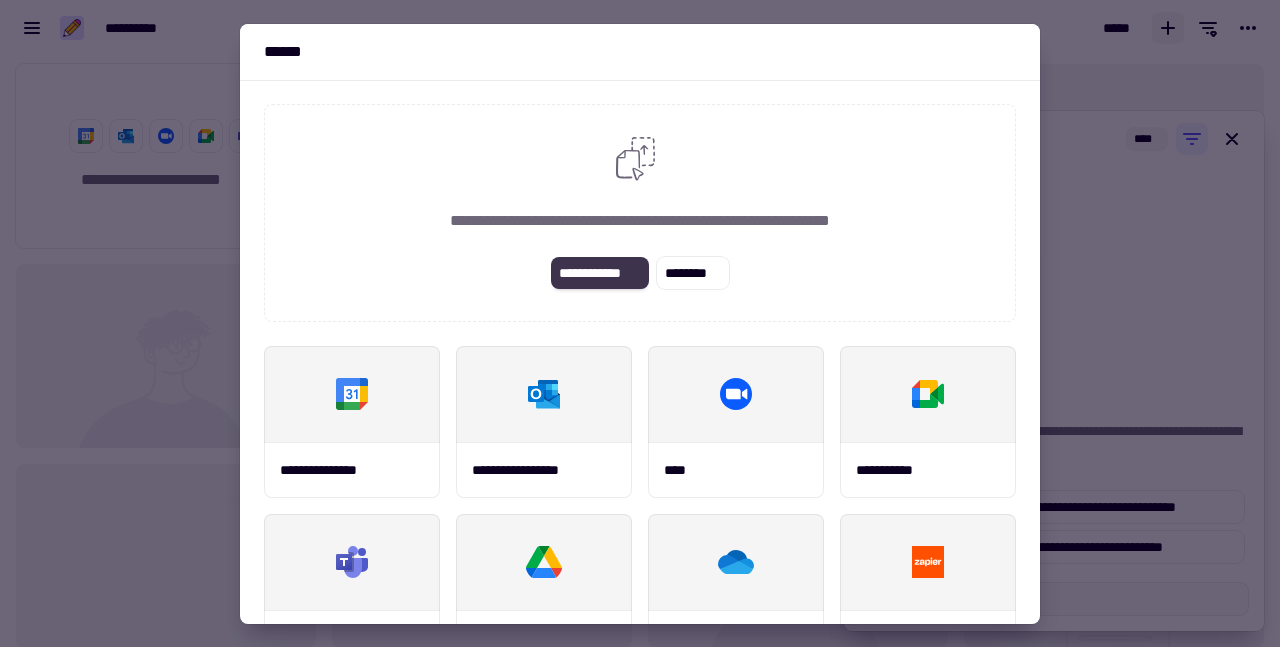 click on "**********" 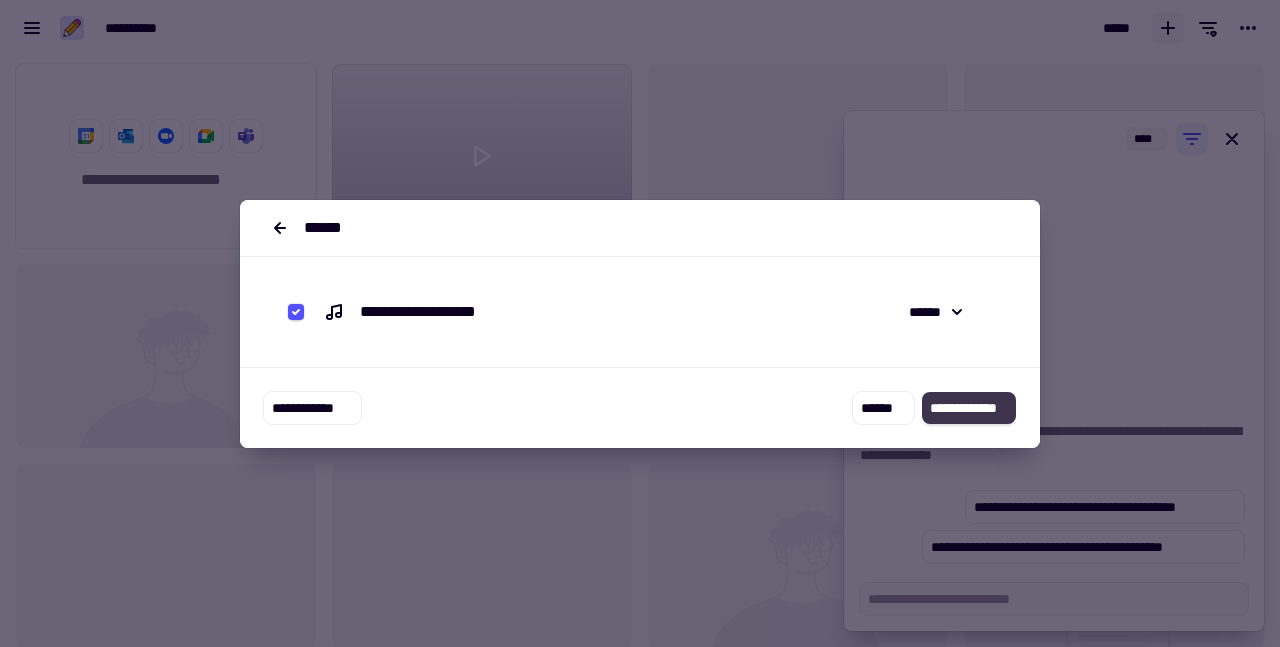 click on "**********" 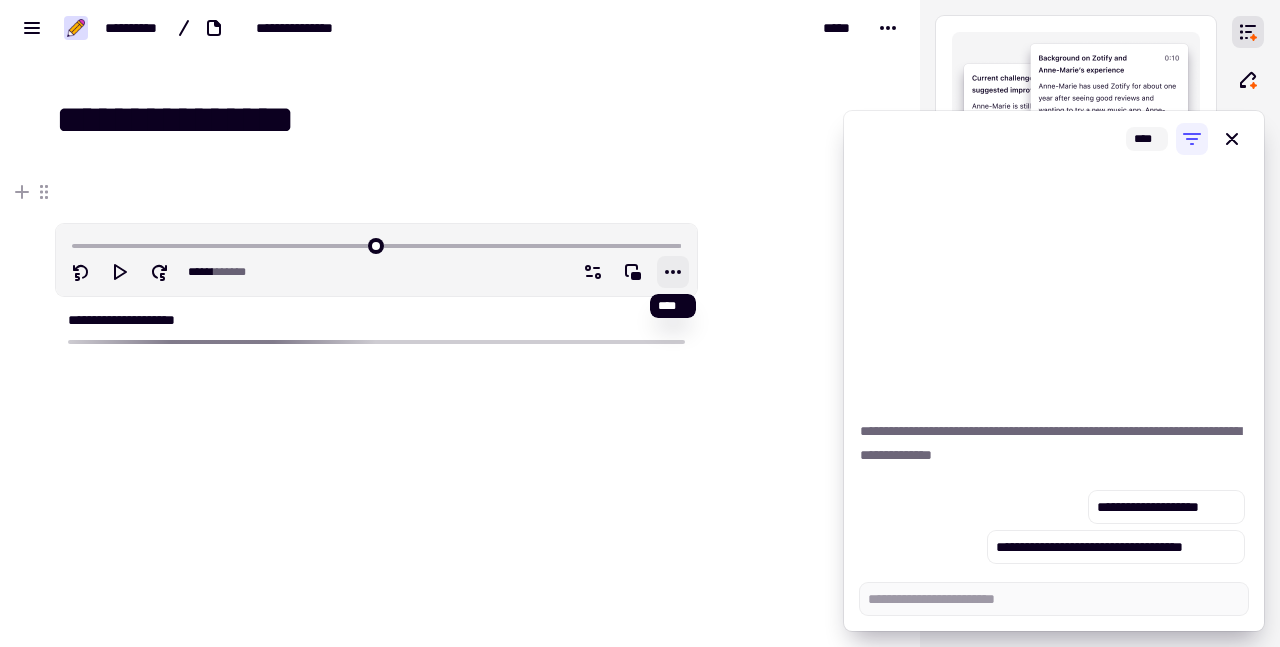 click 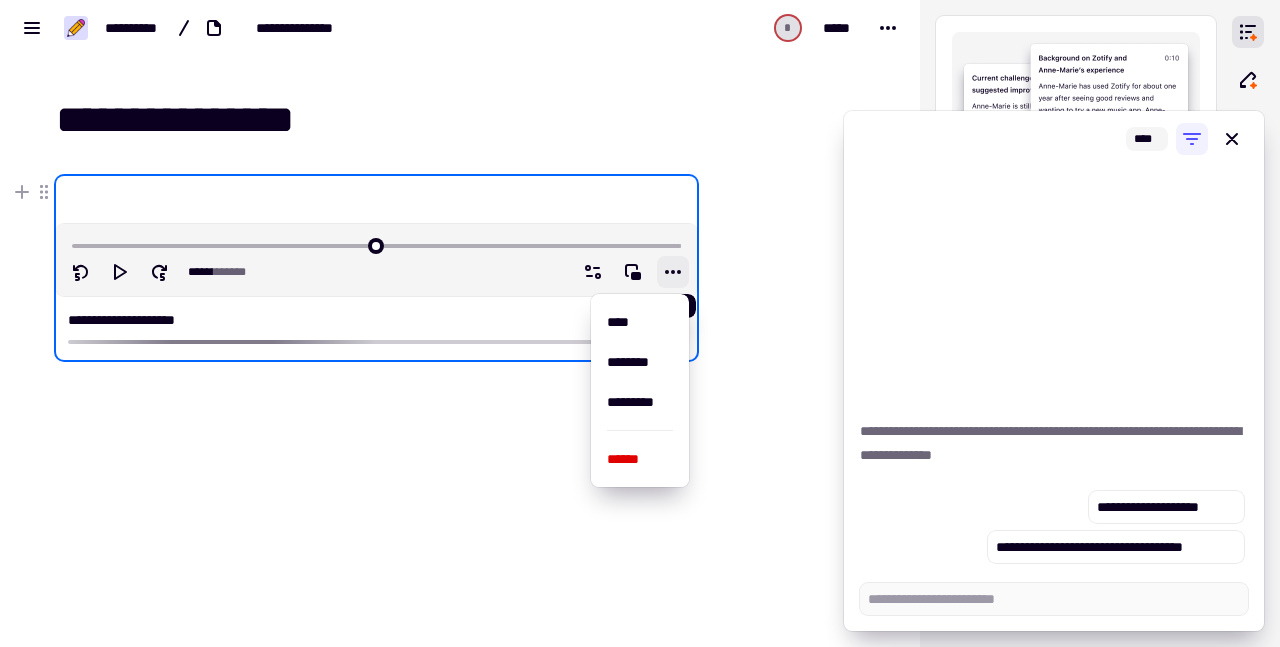 click 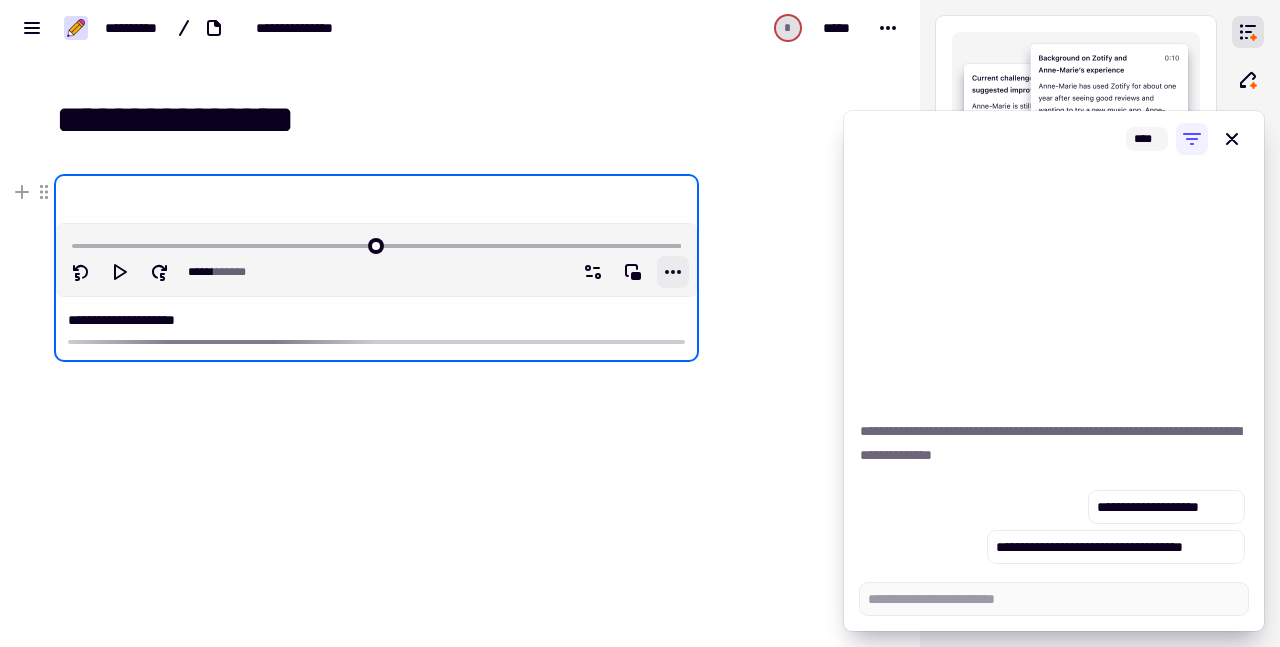 click 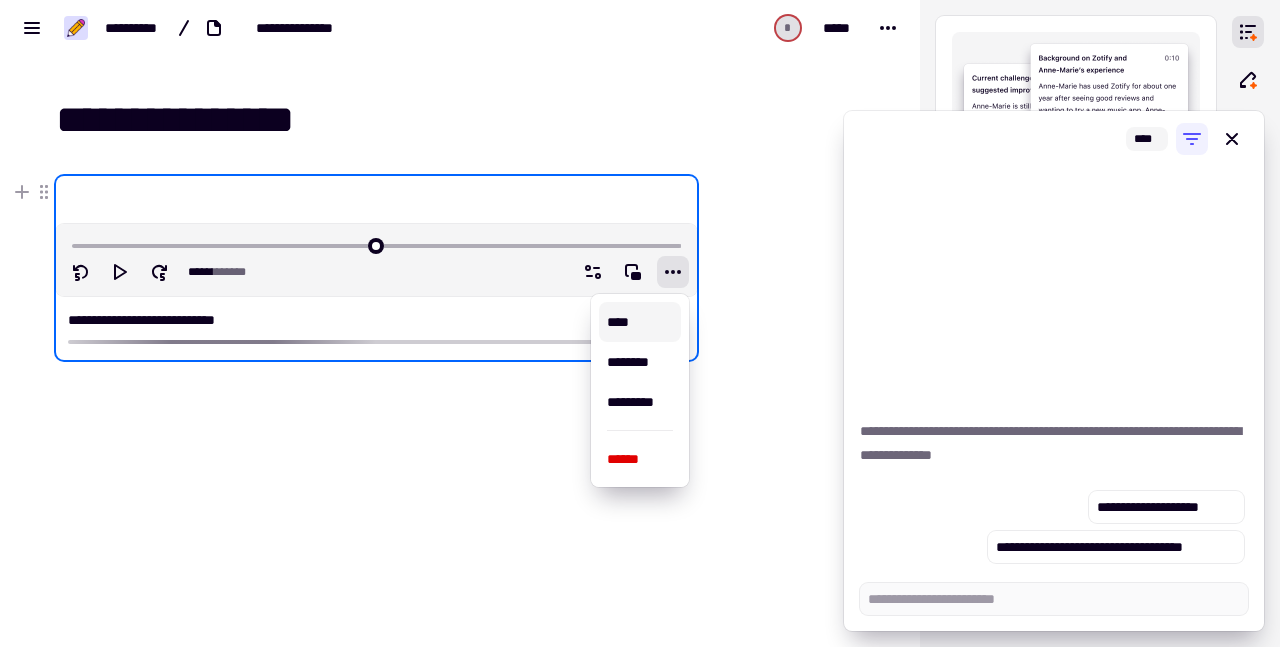 click on "****" at bounding box center (640, 322) 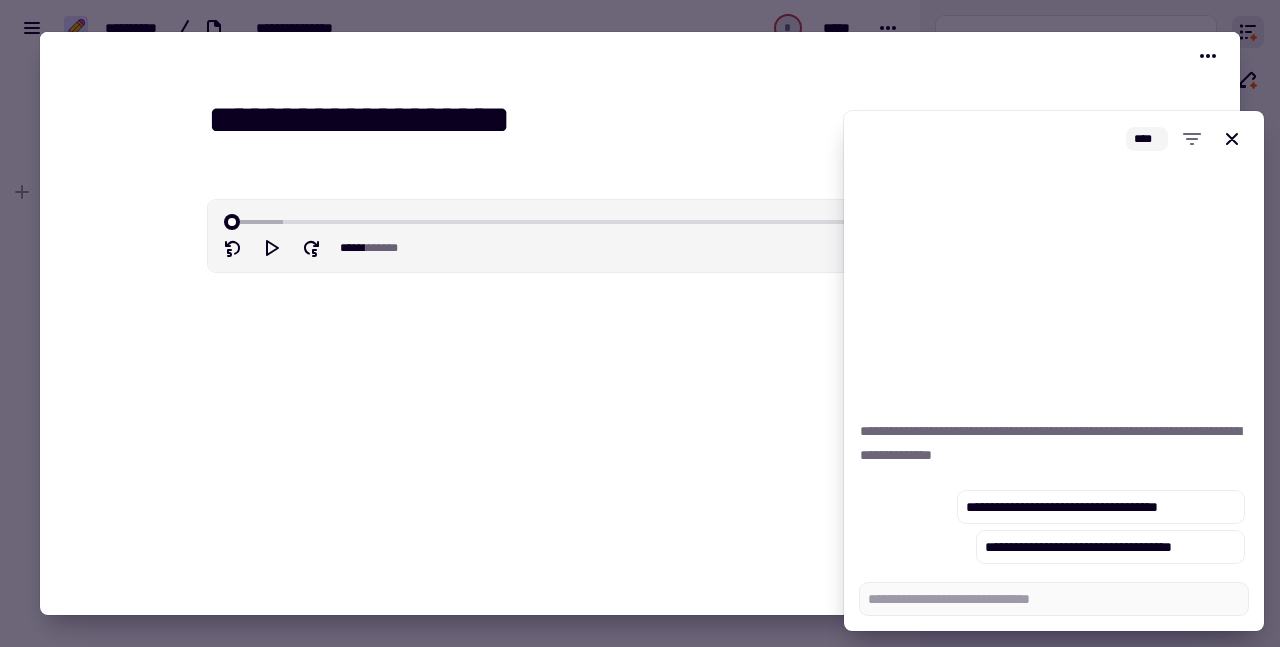 type on "*" 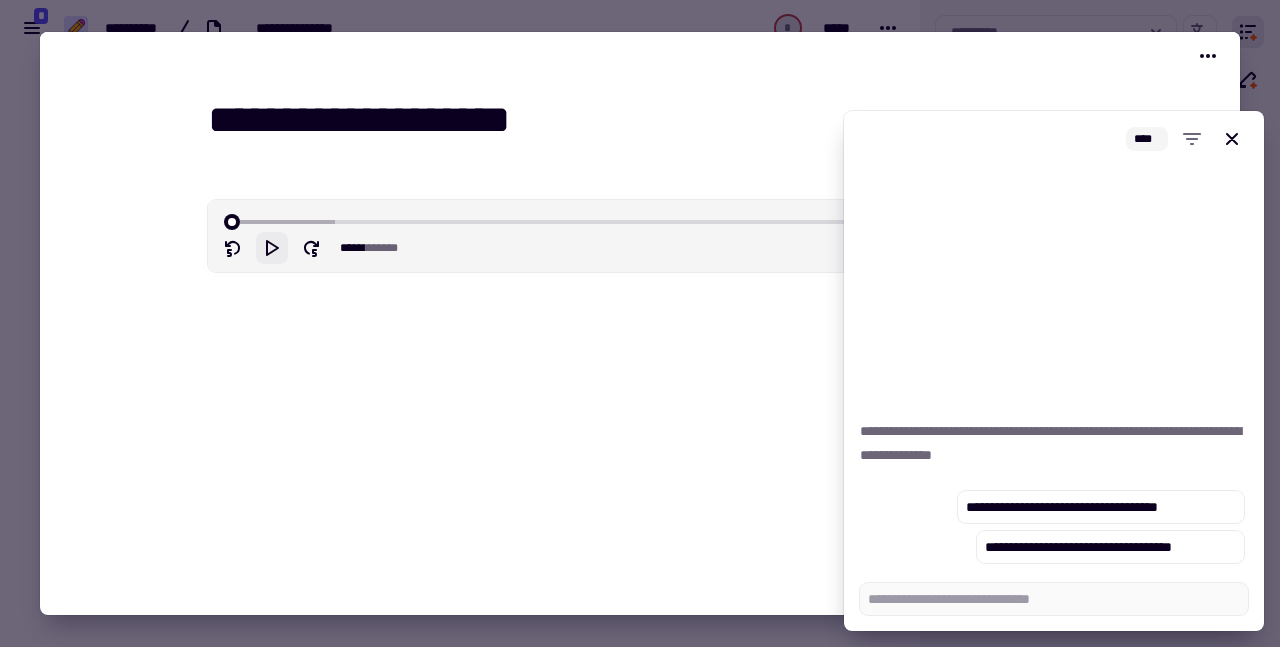 click 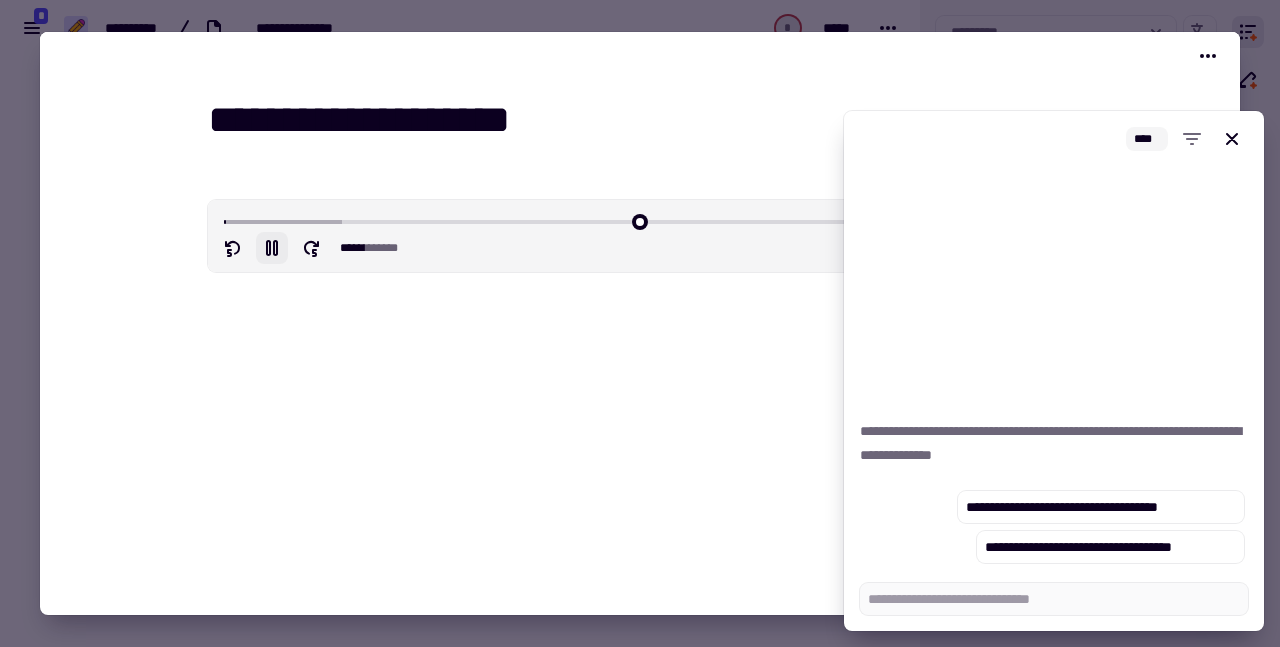 type on "****" 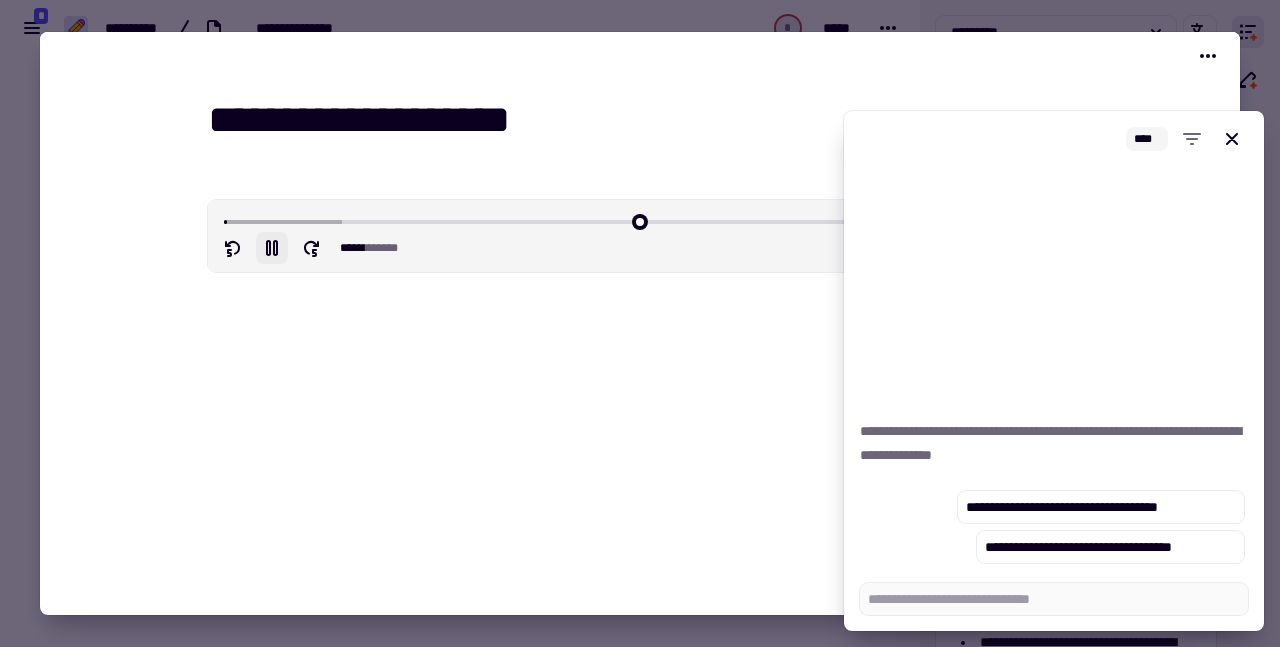 type on "***" 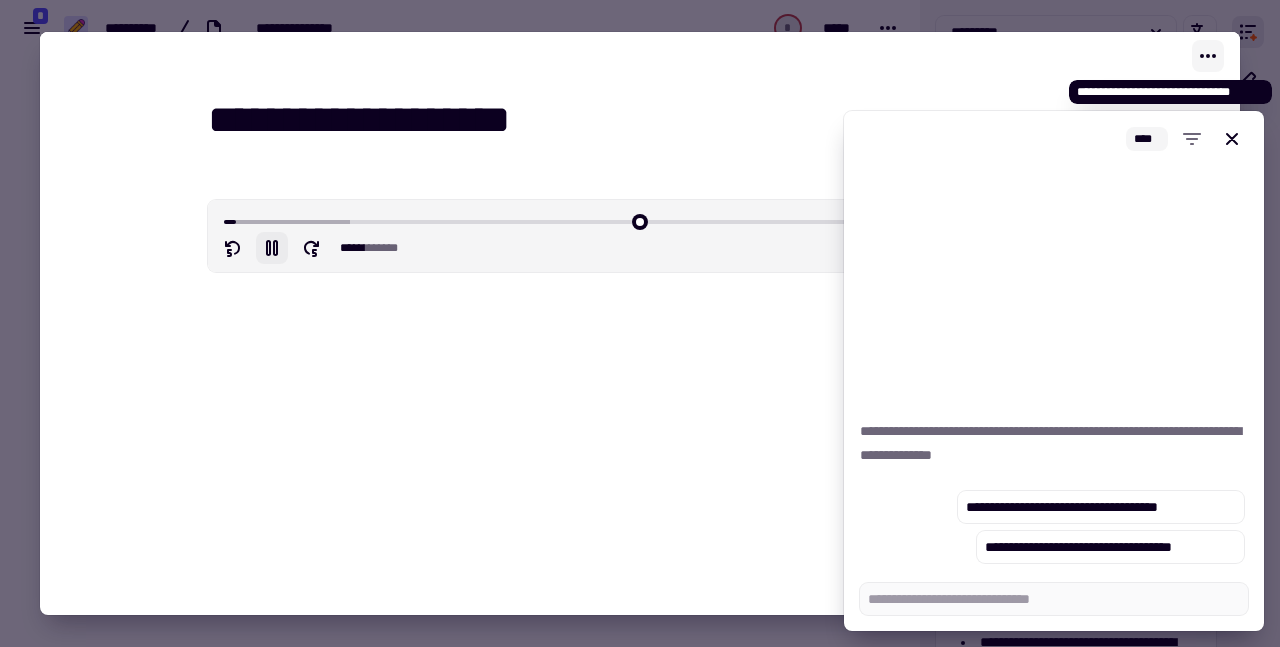 click 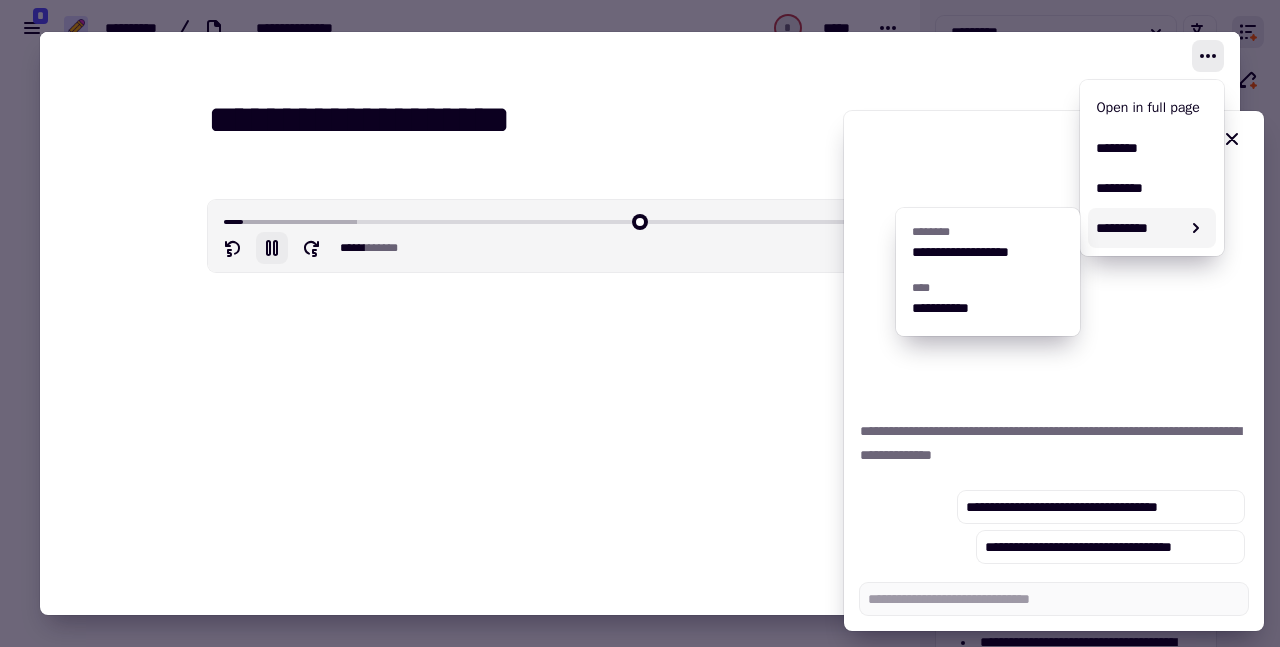 click on "**********" at bounding box center (1138, 228) 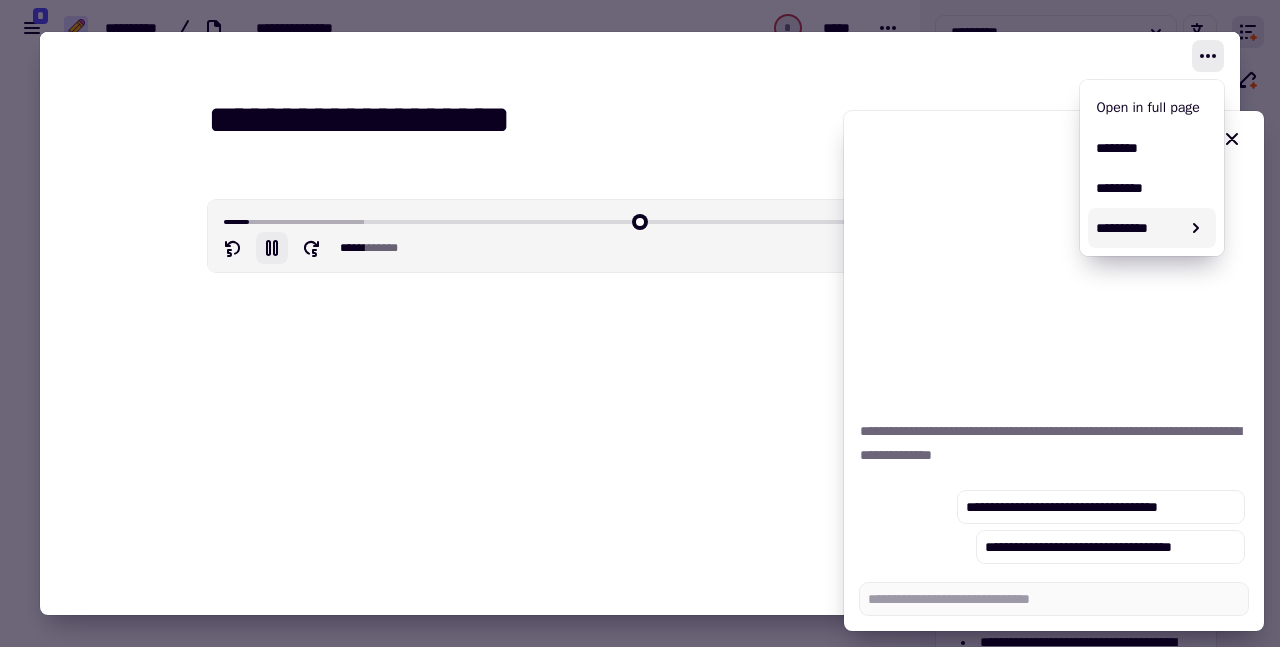 click 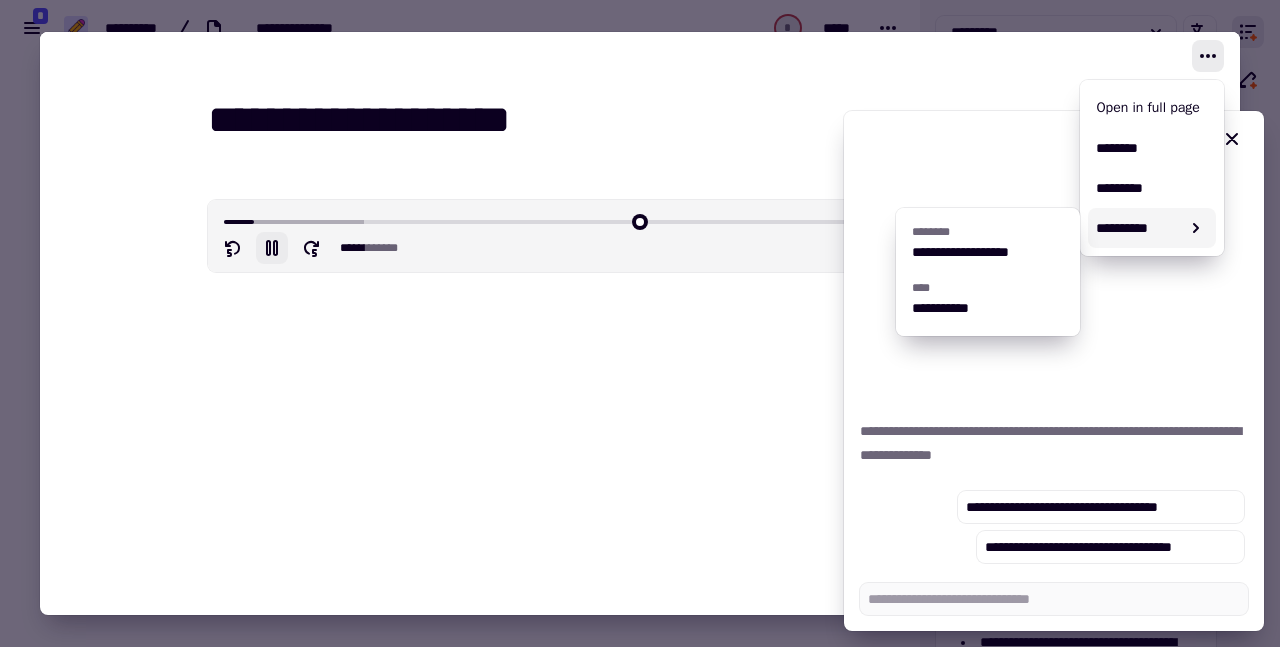 click on "[FIRST] [LAST]" at bounding box center (640, 323) 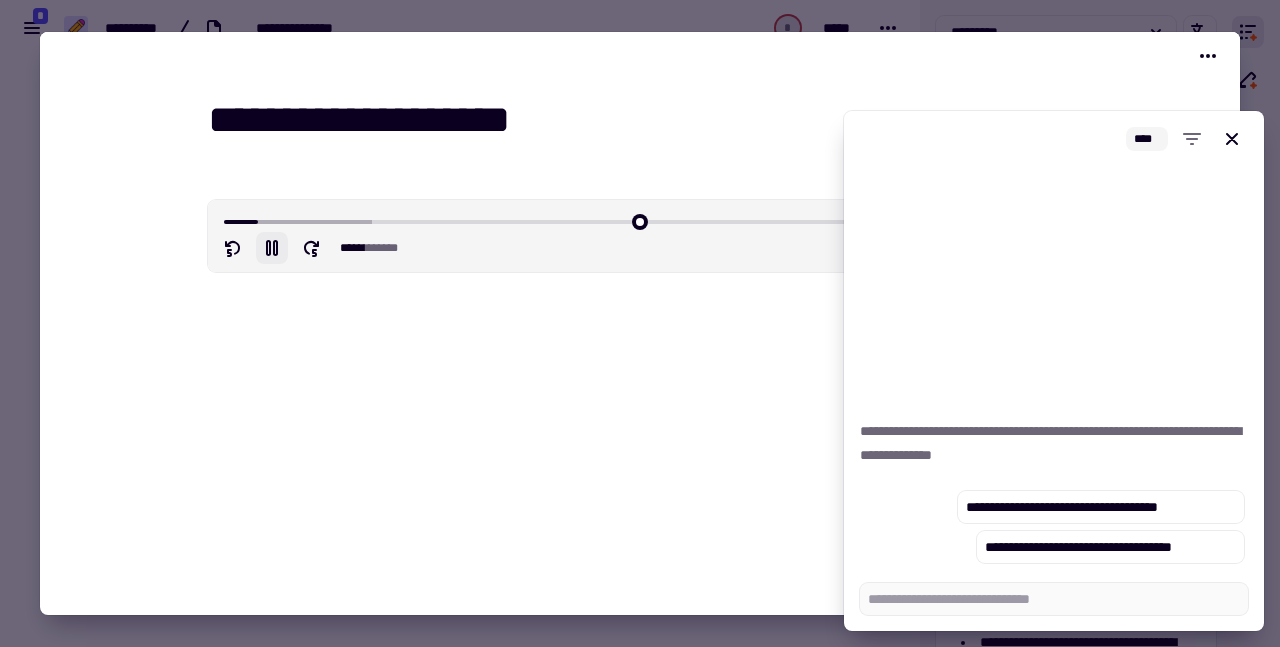 click 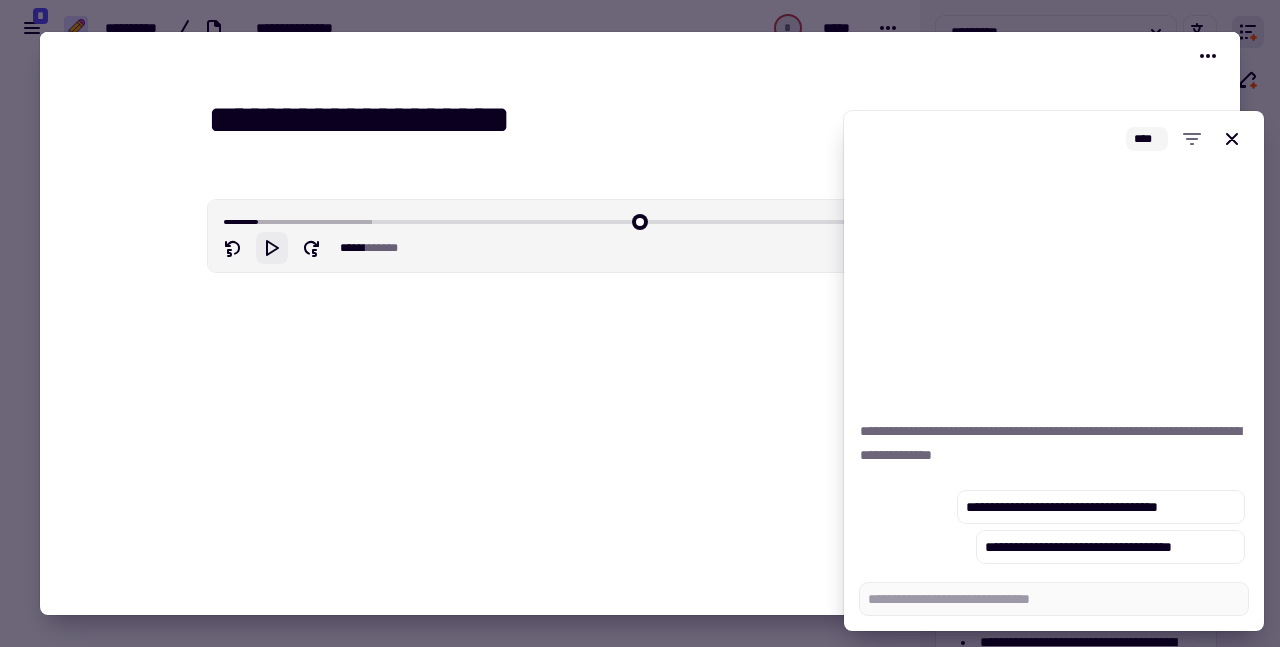 click at bounding box center [640, 323] 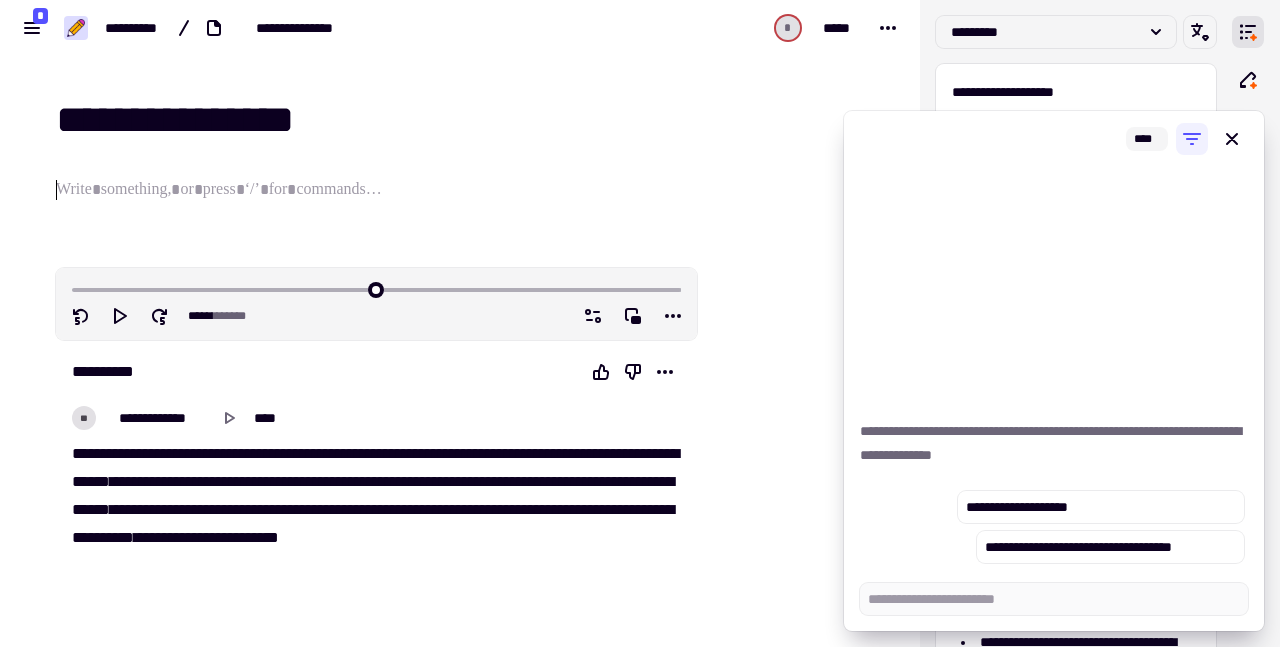 type on "*" 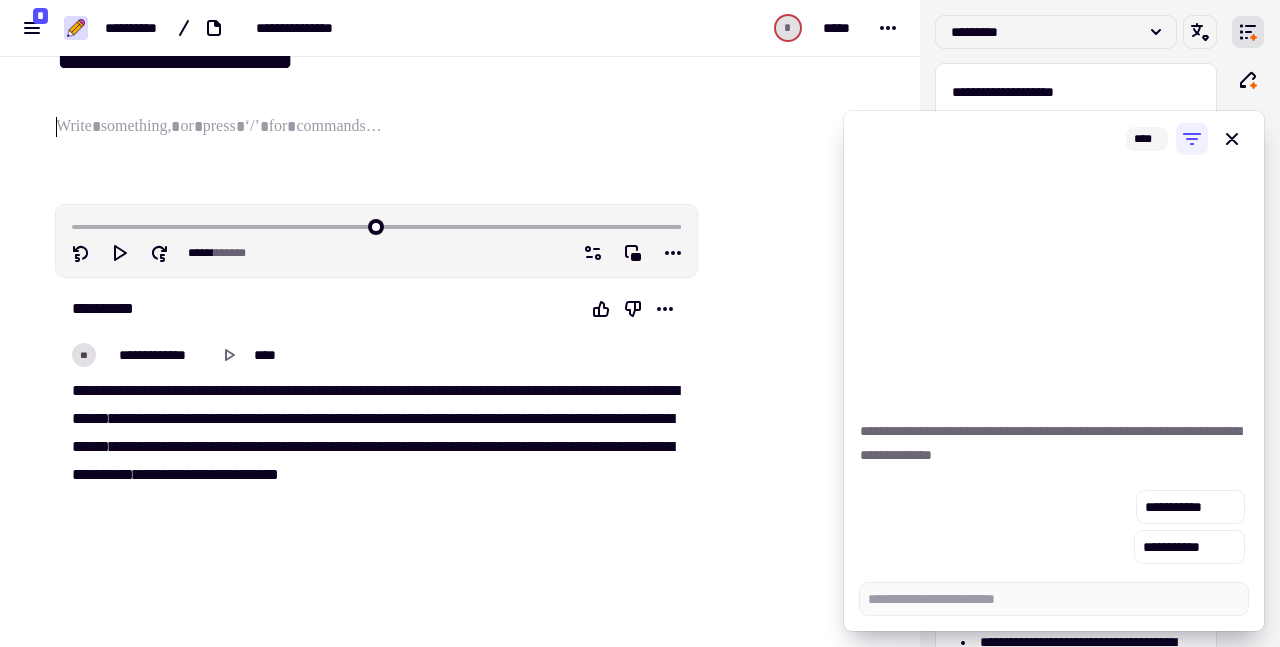 scroll, scrollTop: 62, scrollLeft: 0, axis: vertical 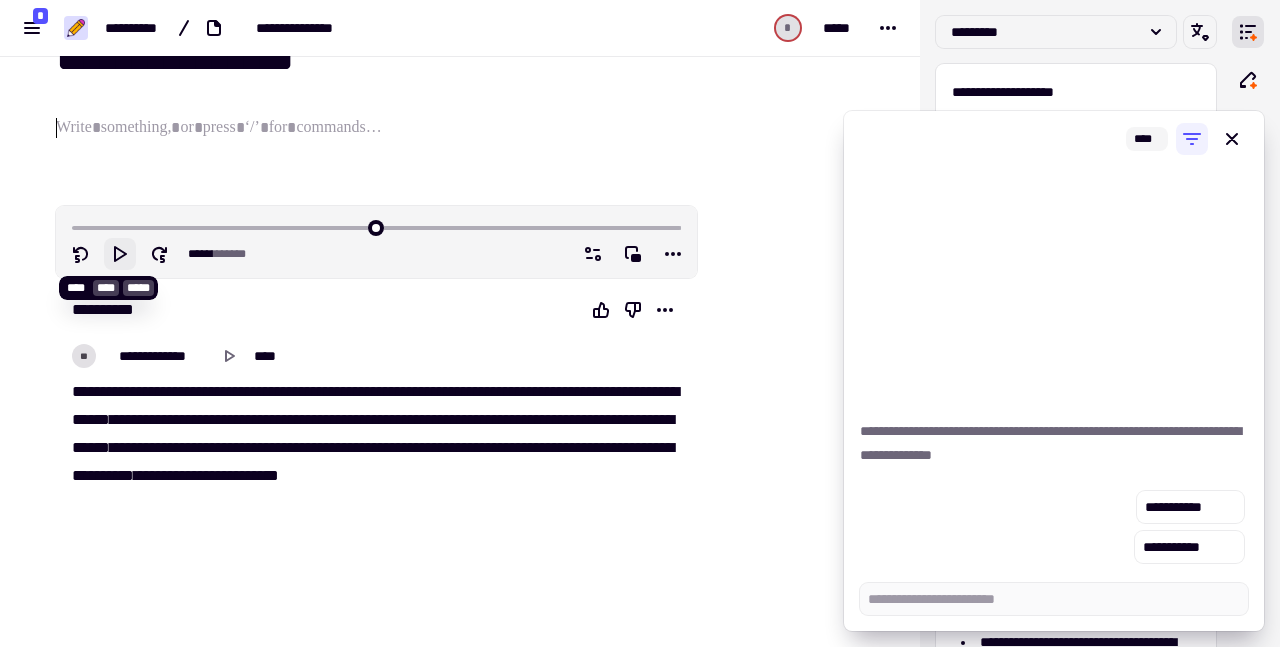 click 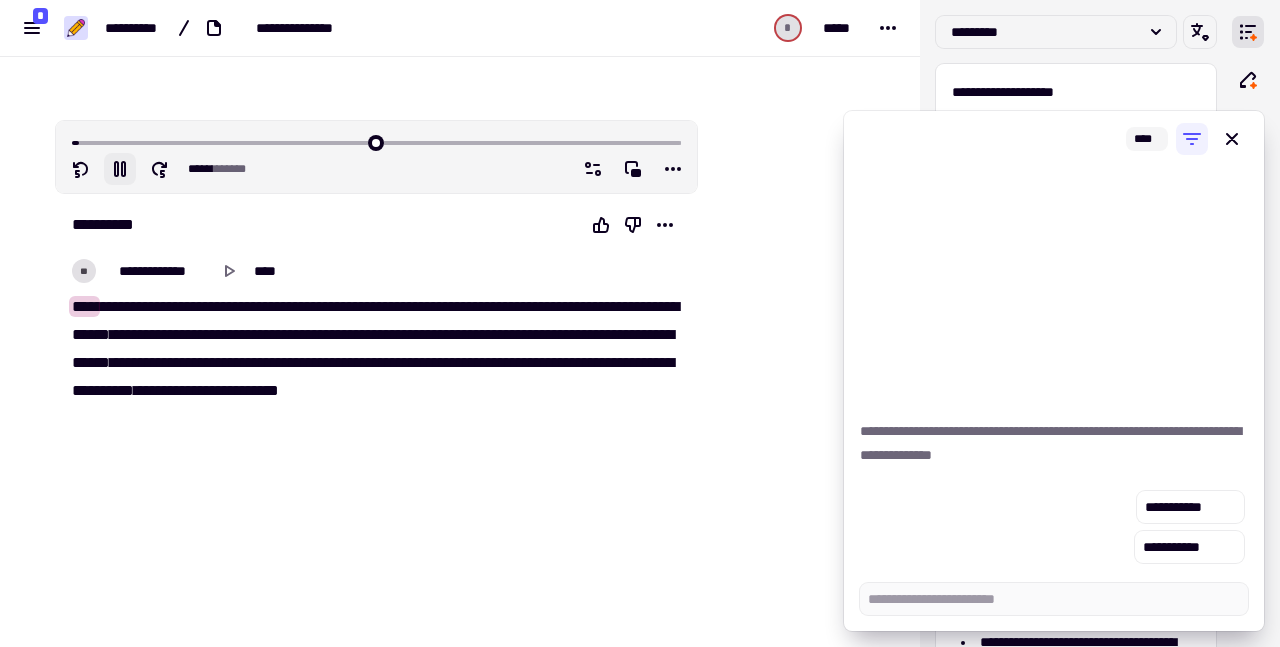 type on "****" 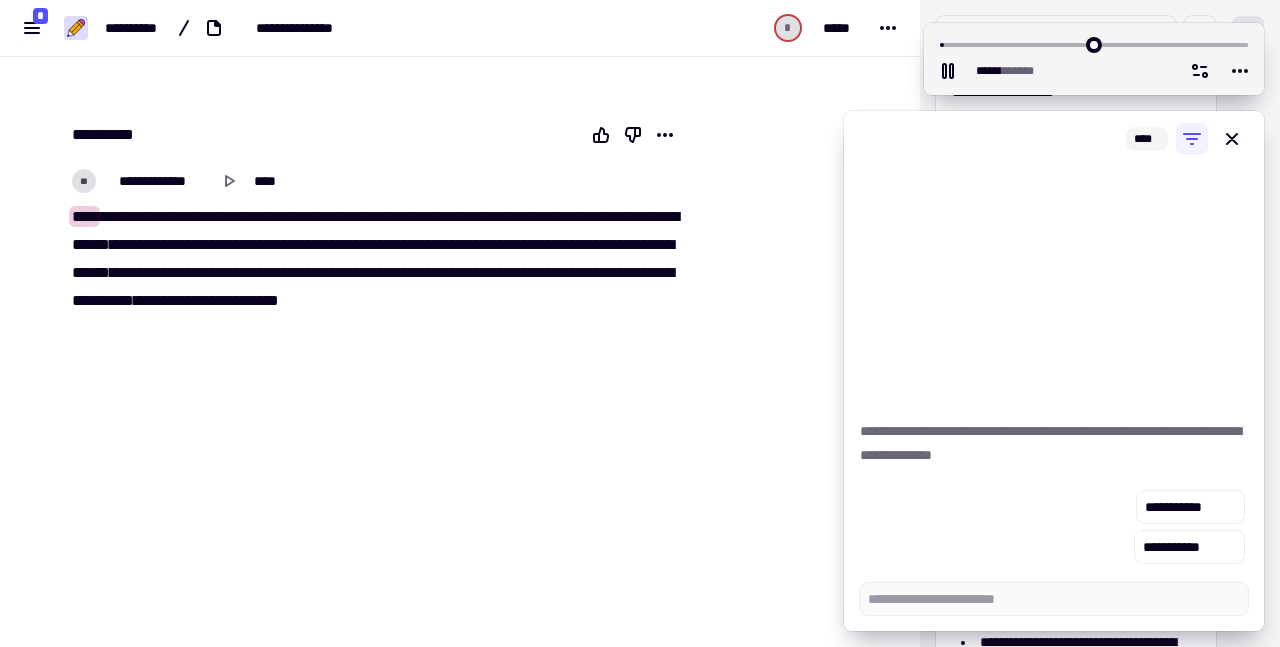 type on "****" 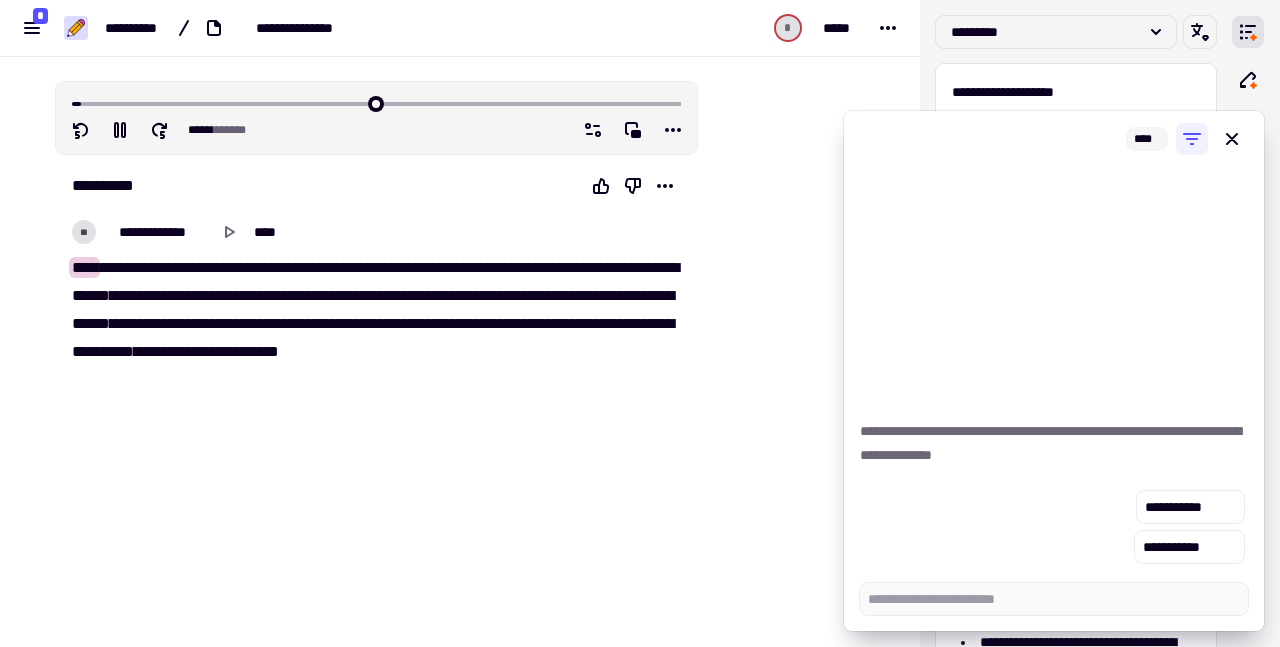 scroll, scrollTop: 178, scrollLeft: 0, axis: vertical 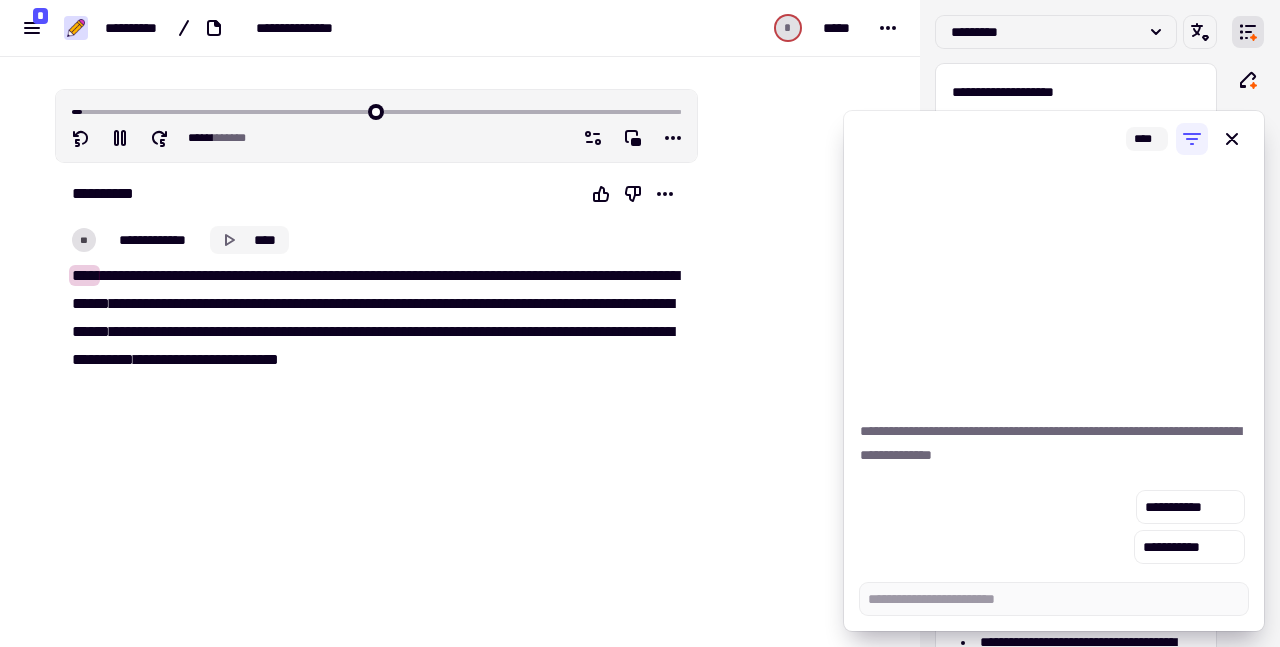 click 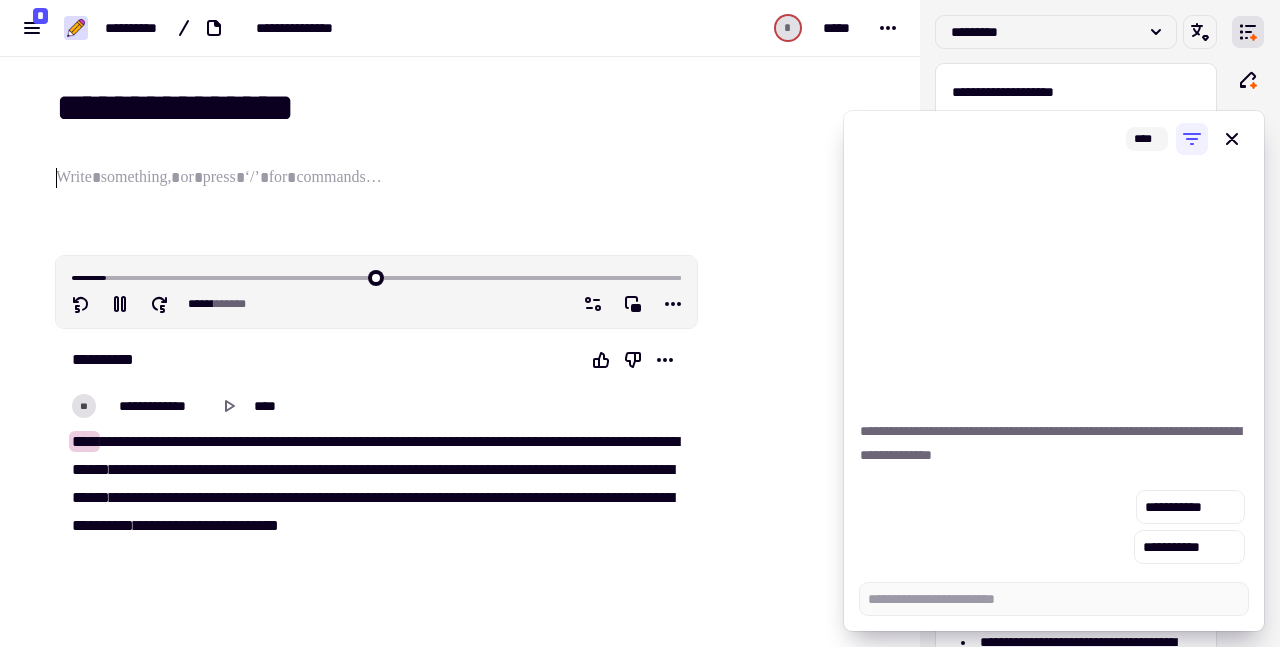 scroll, scrollTop: 12, scrollLeft: 0, axis: vertical 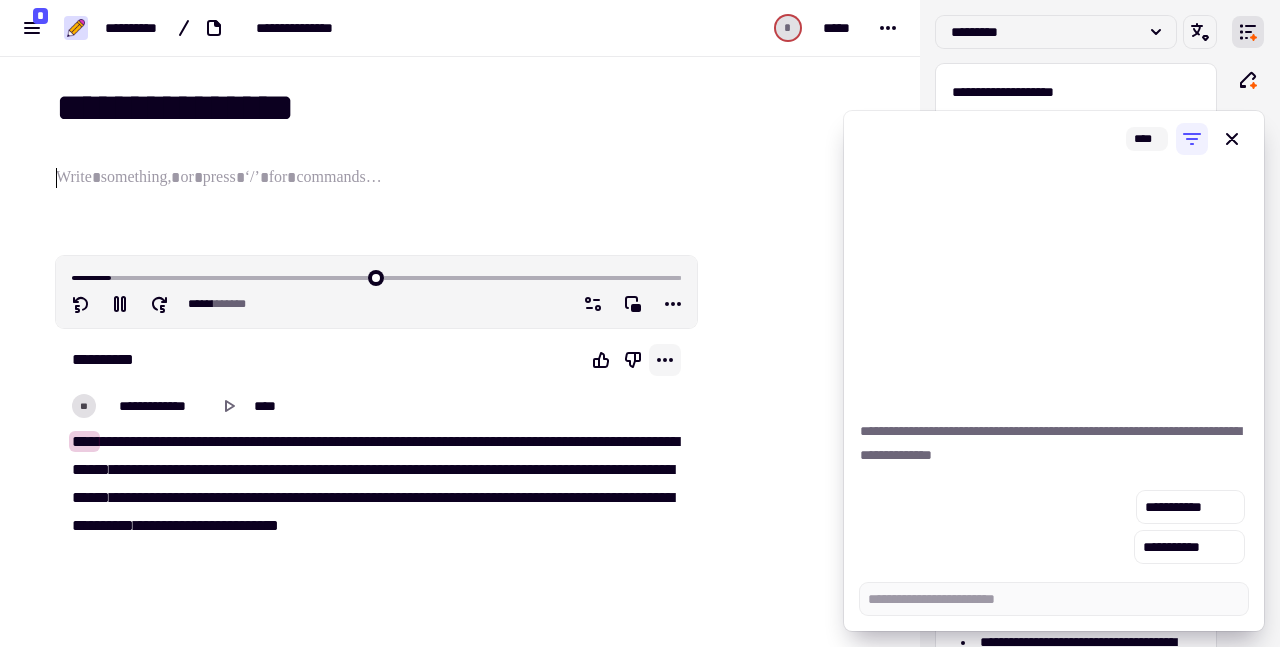click 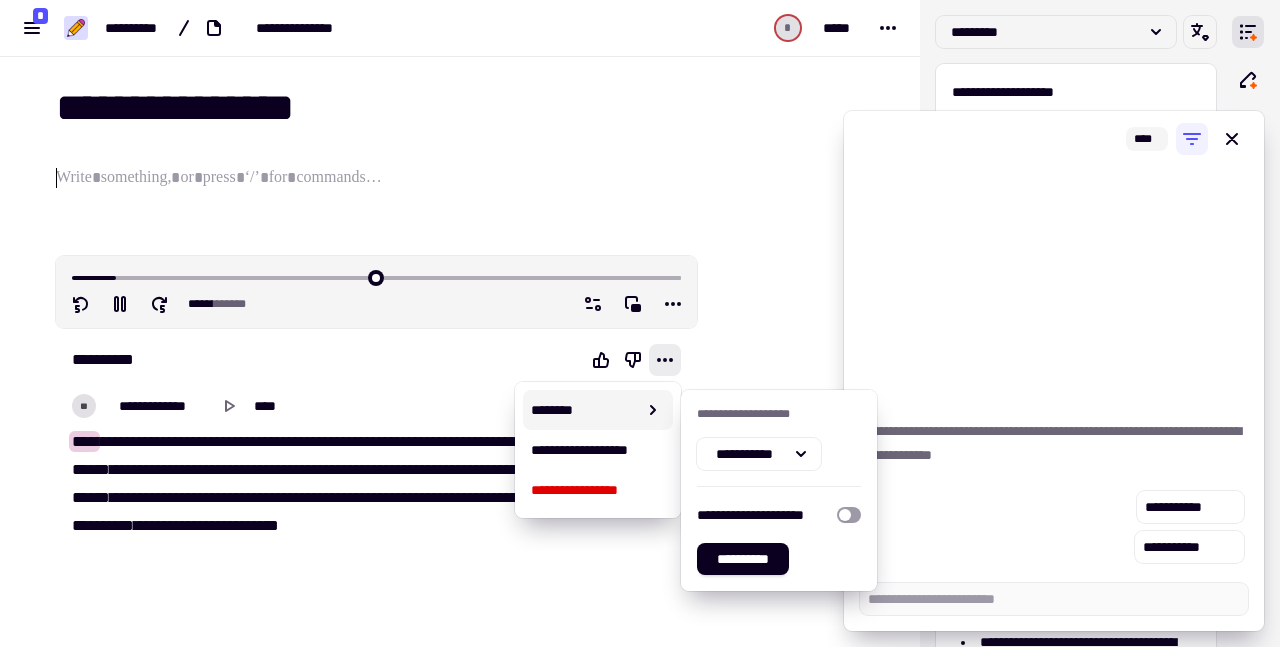click 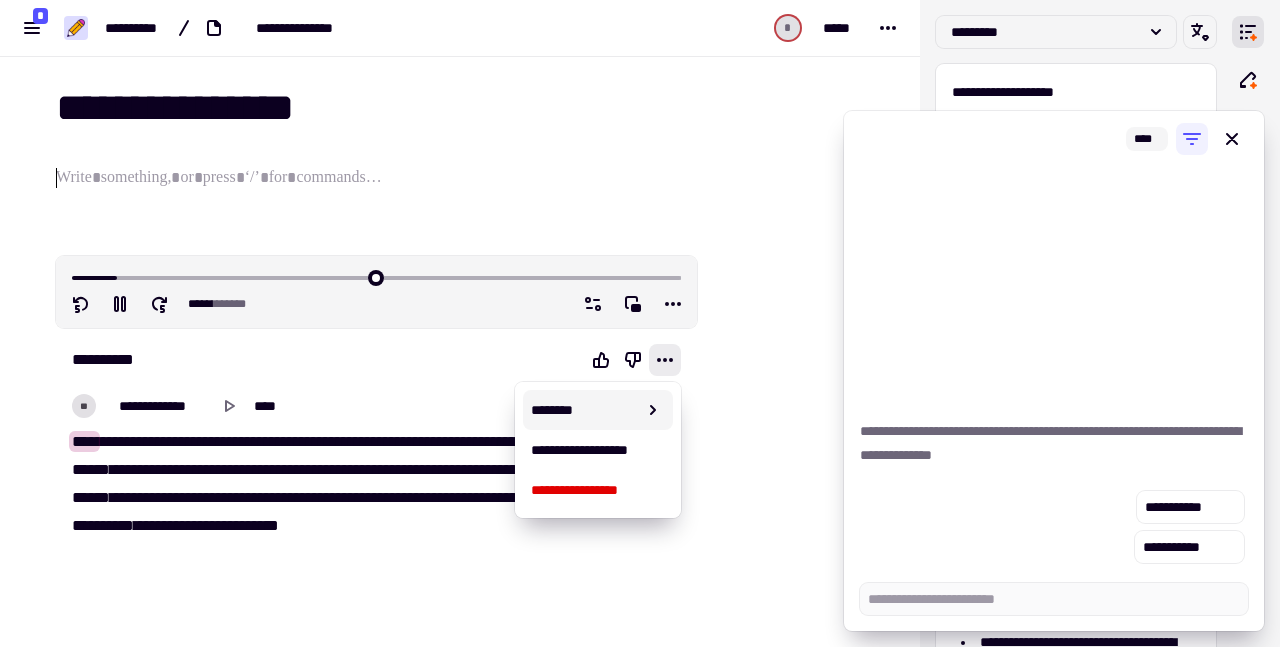 click 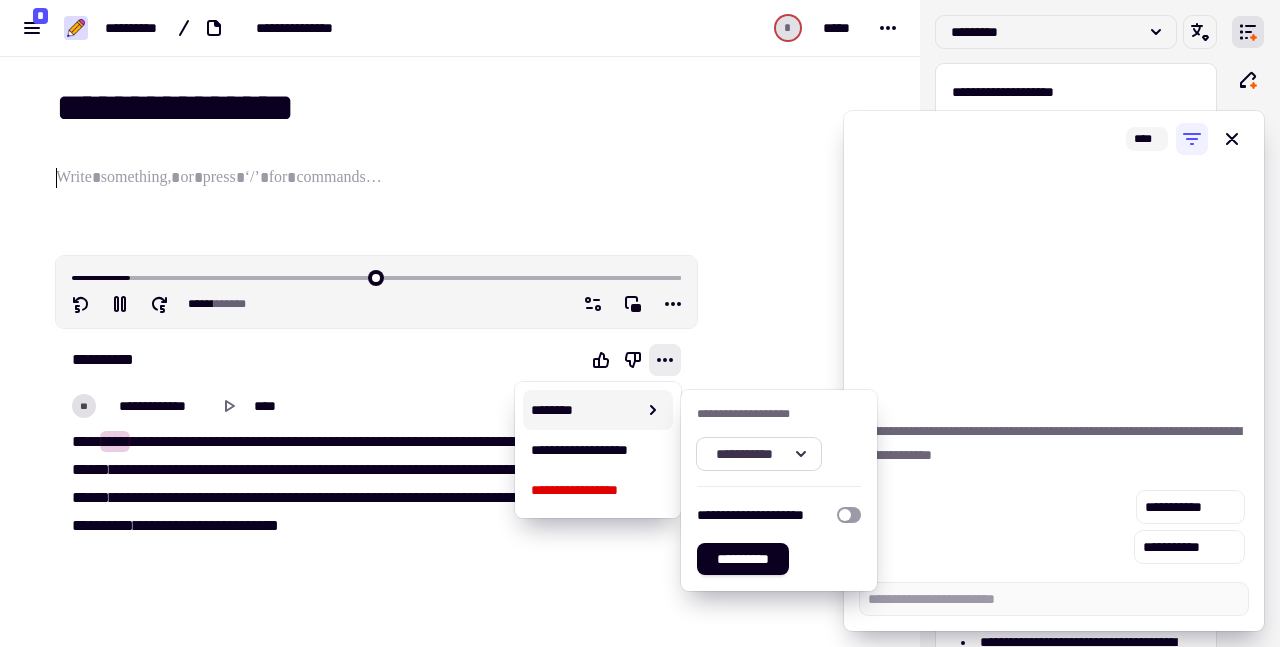 click 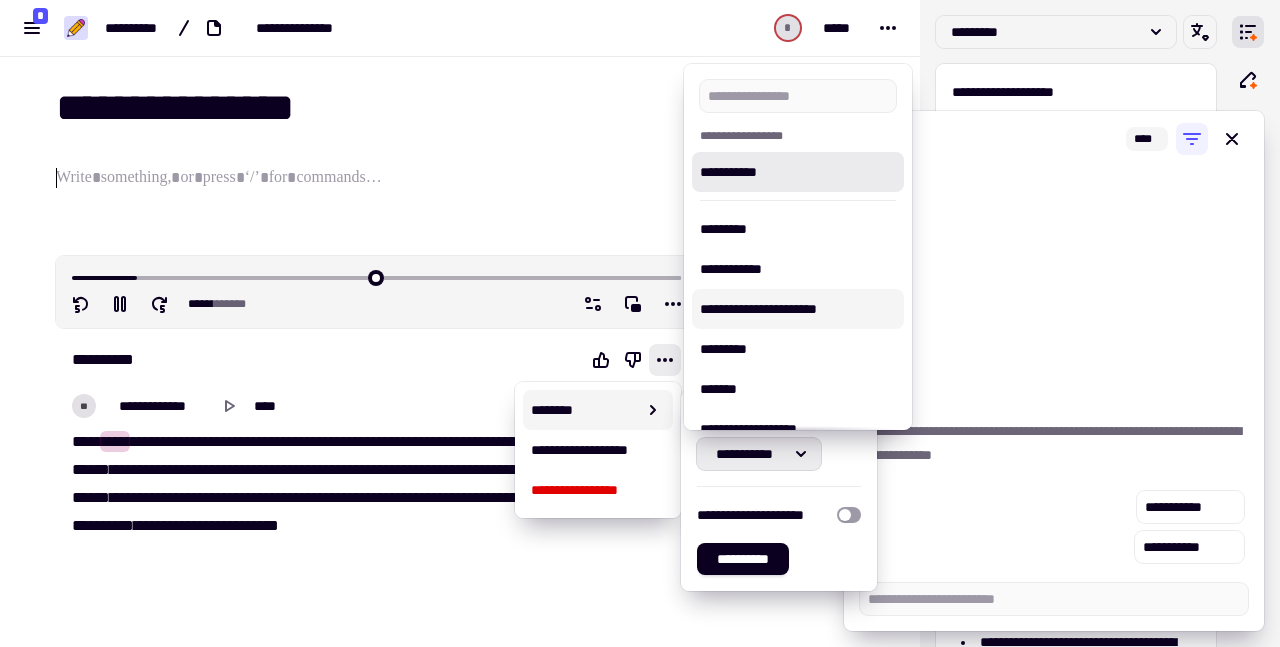 click on "**********" at bounding box center (798, 309) 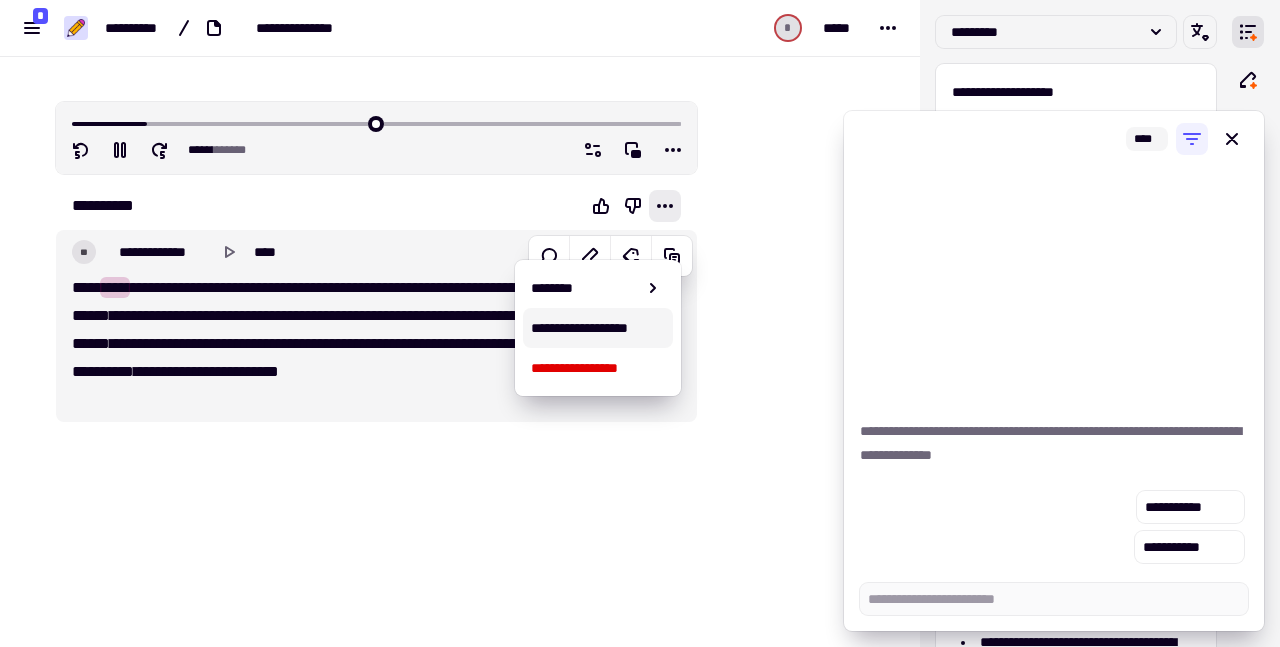 type on "*****" 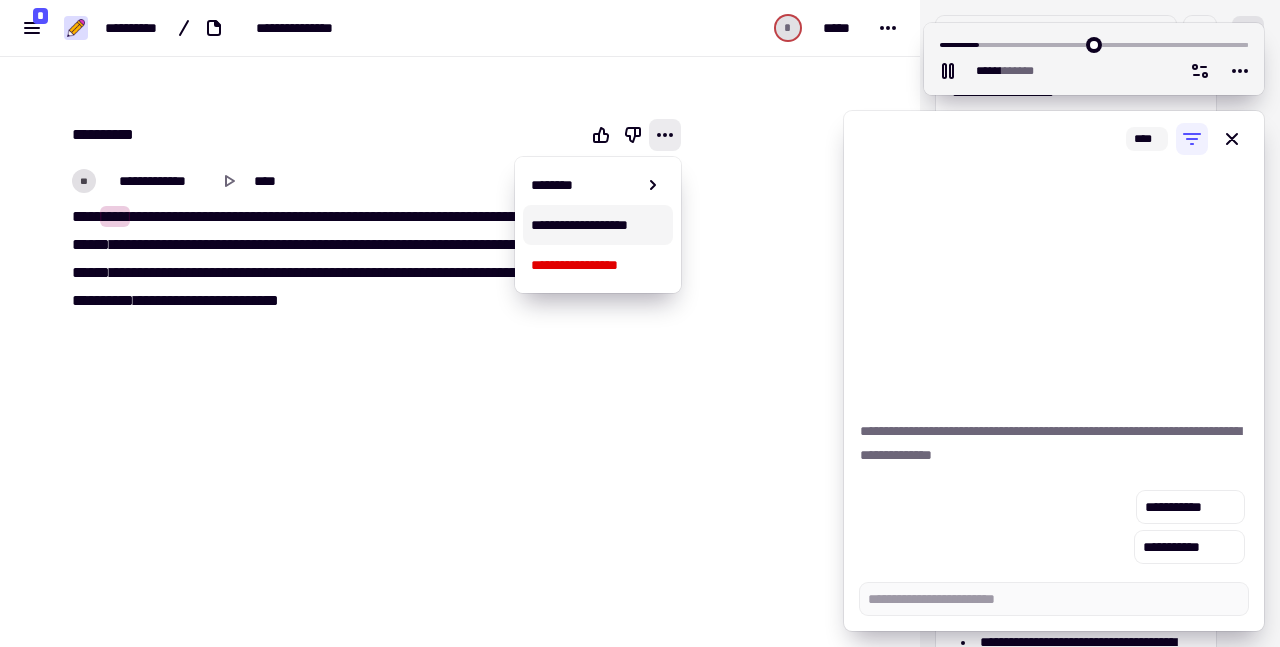 type on "*****" 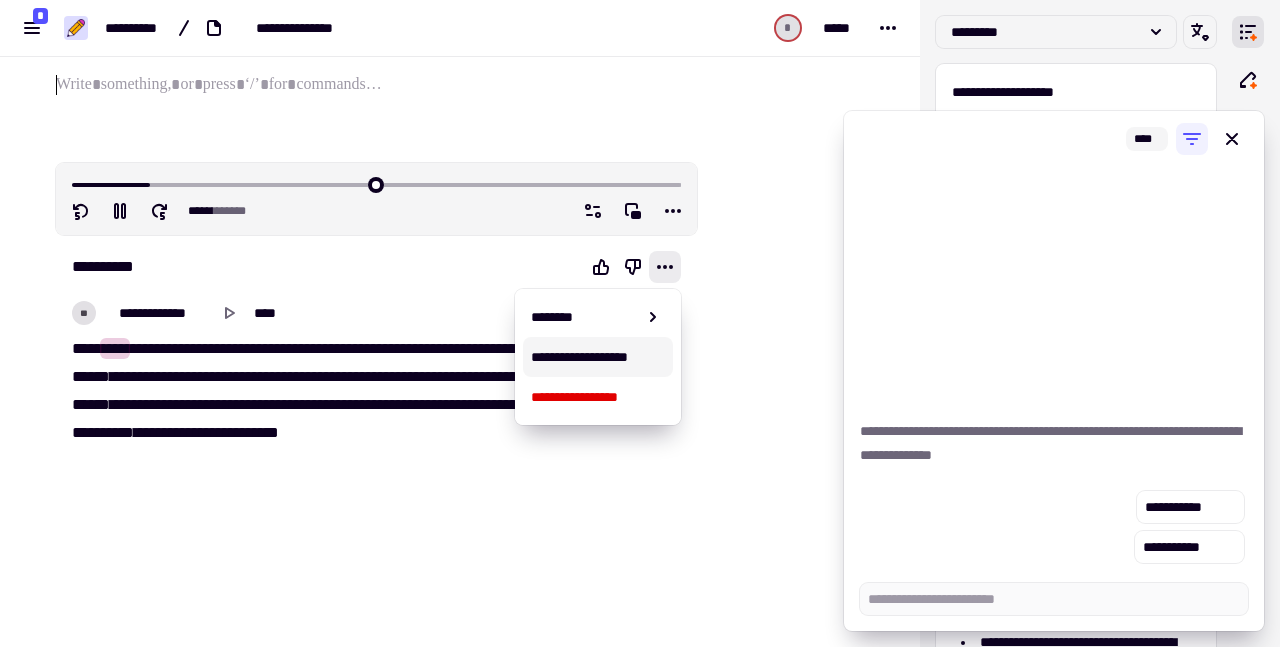 scroll, scrollTop: 102, scrollLeft: 0, axis: vertical 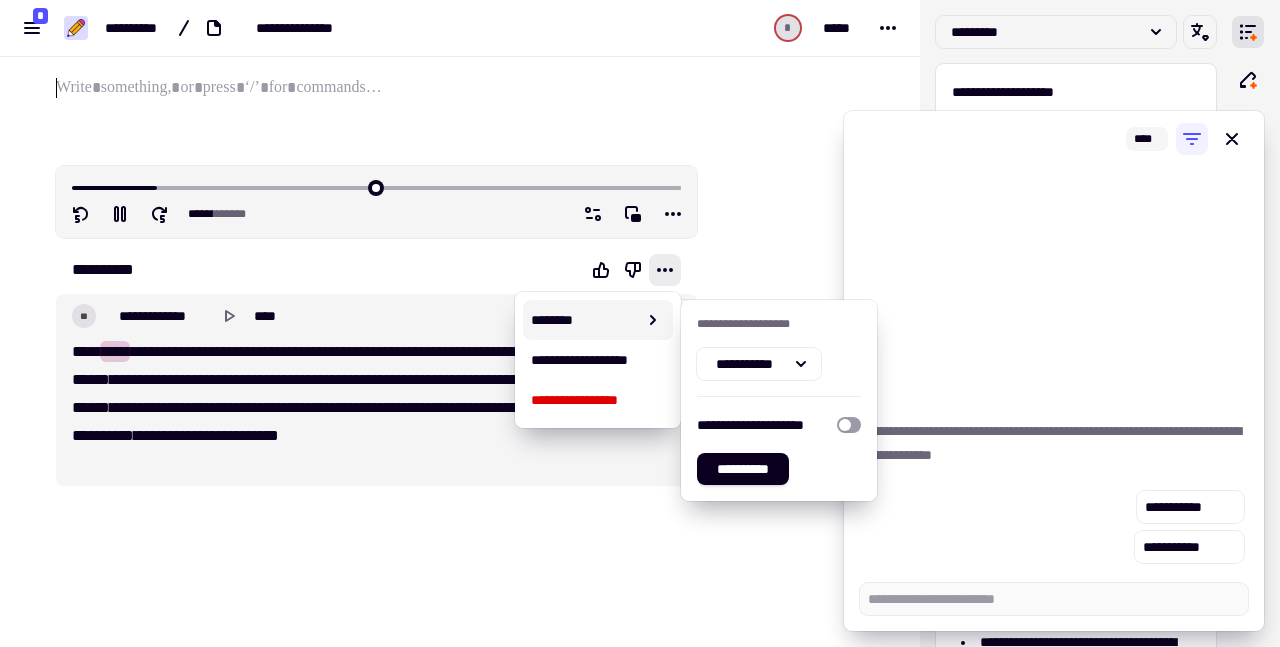 click on "********" at bounding box center (584, 320) 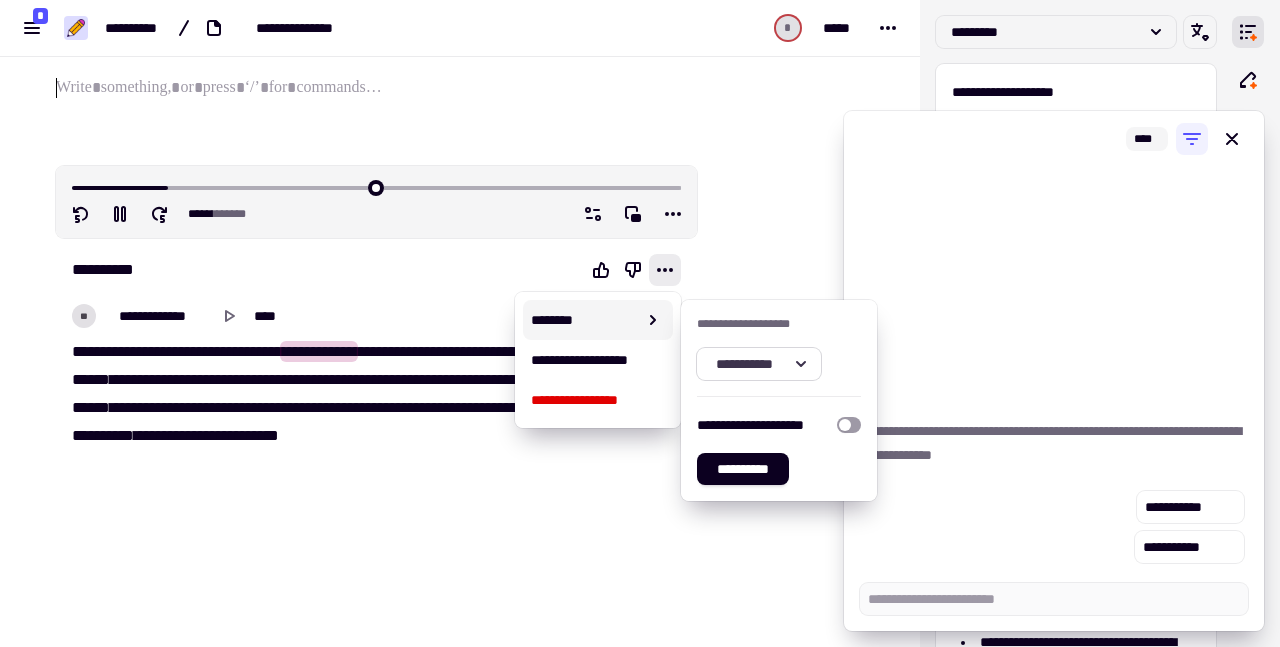 click 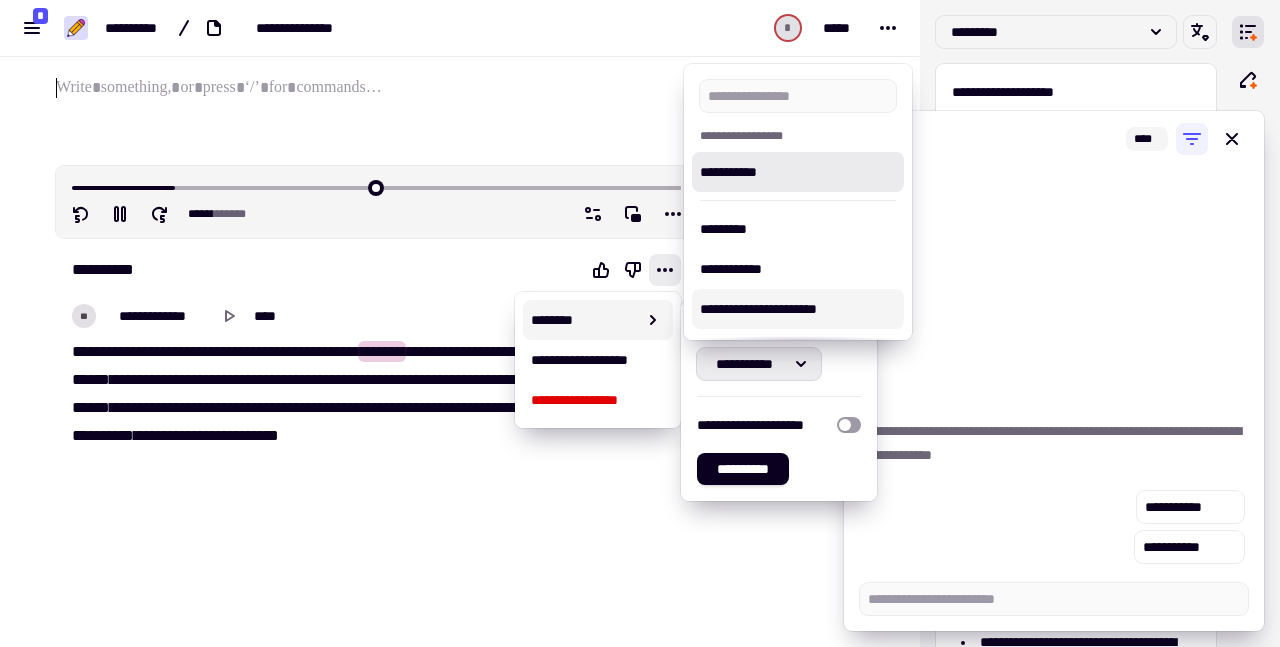 click on "**********" at bounding box center [798, 309] 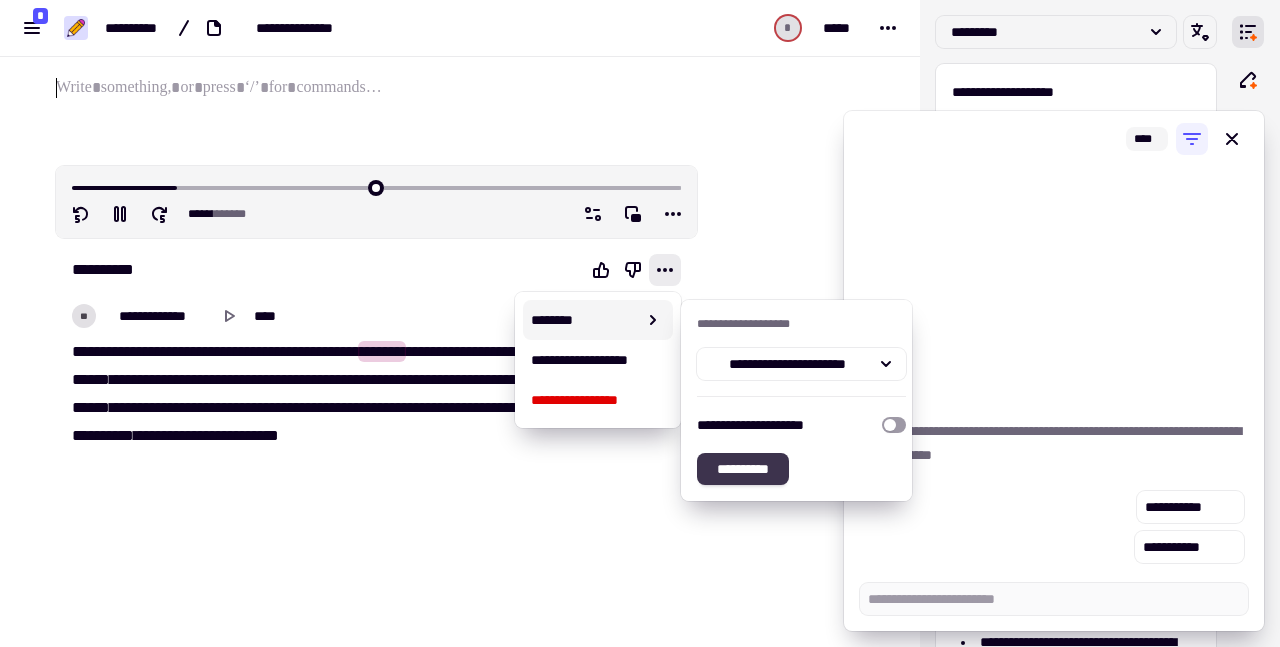 click on "**********" 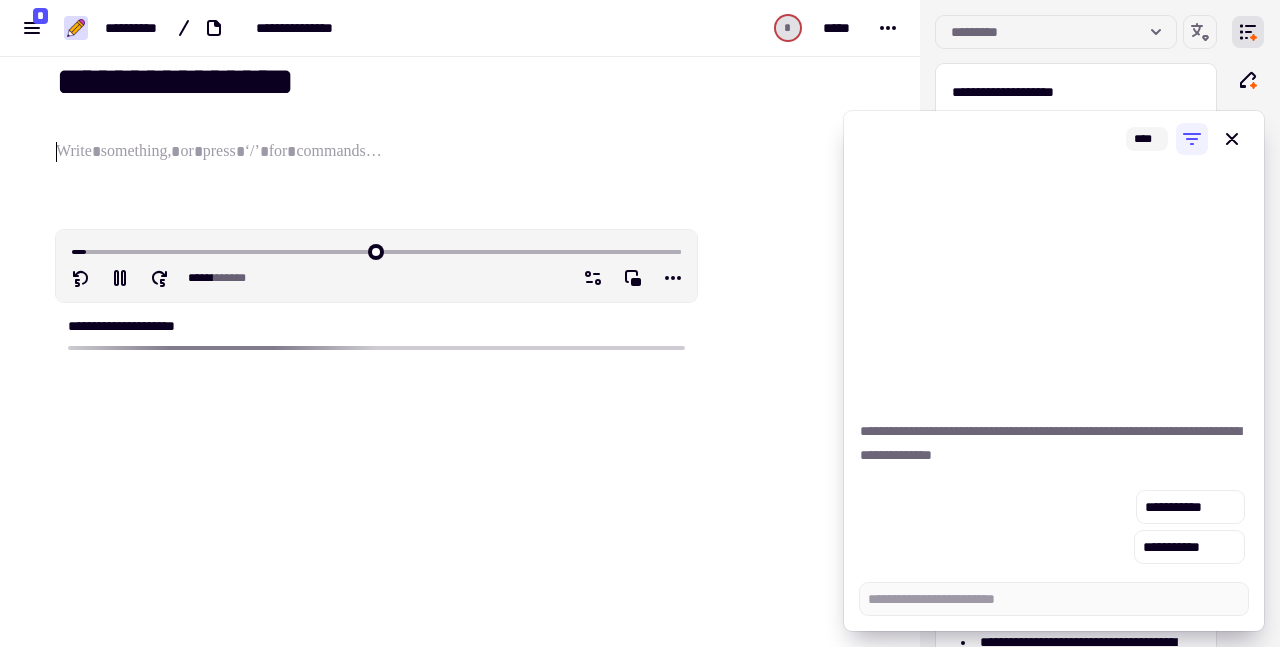 scroll, scrollTop: 37, scrollLeft: 0, axis: vertical 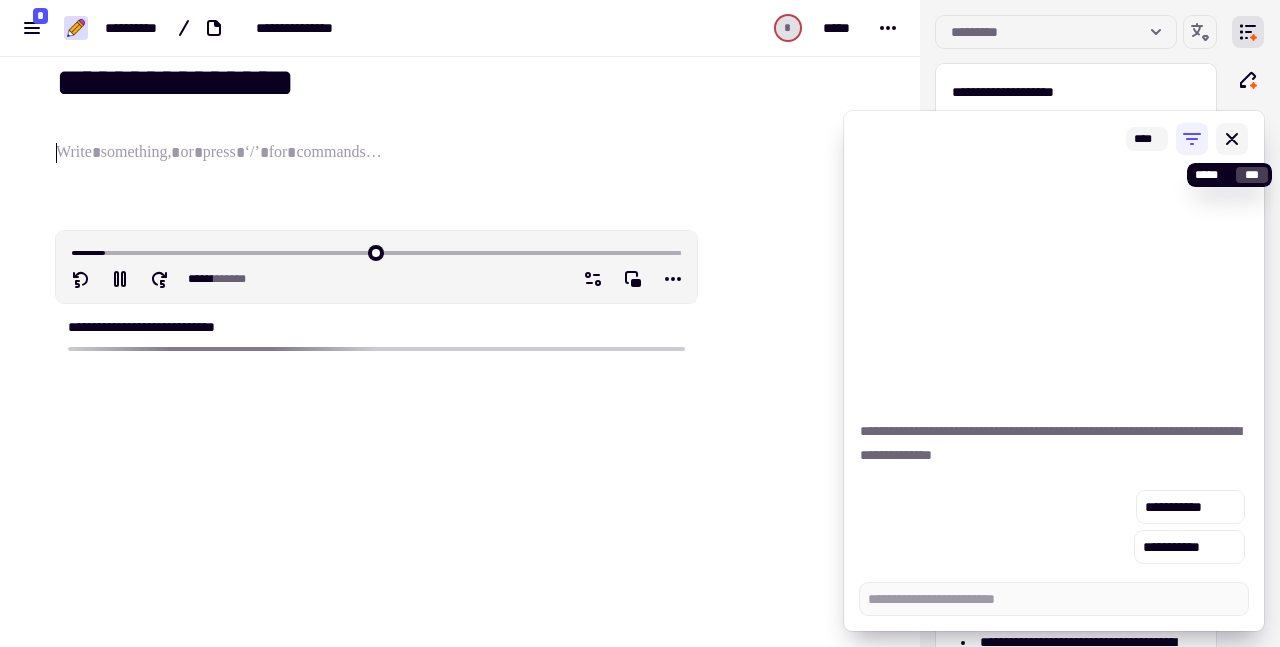 click 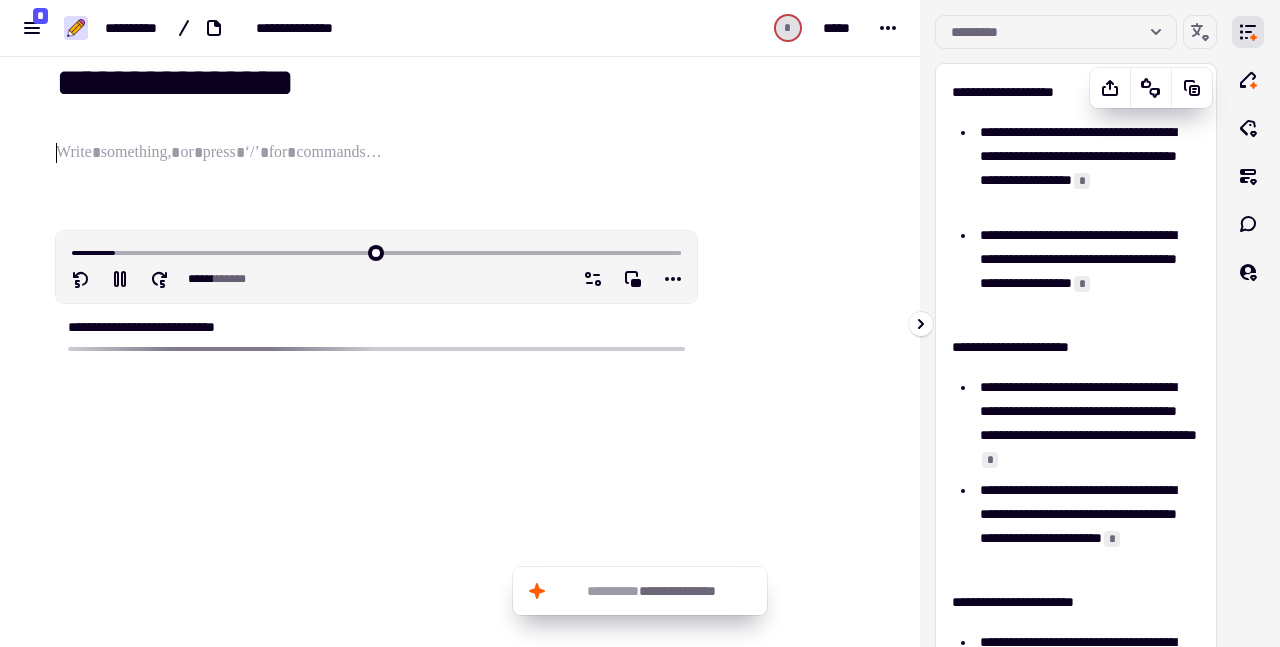 scroll, scrollTop: 0, scrollLeft: 0, axis: both 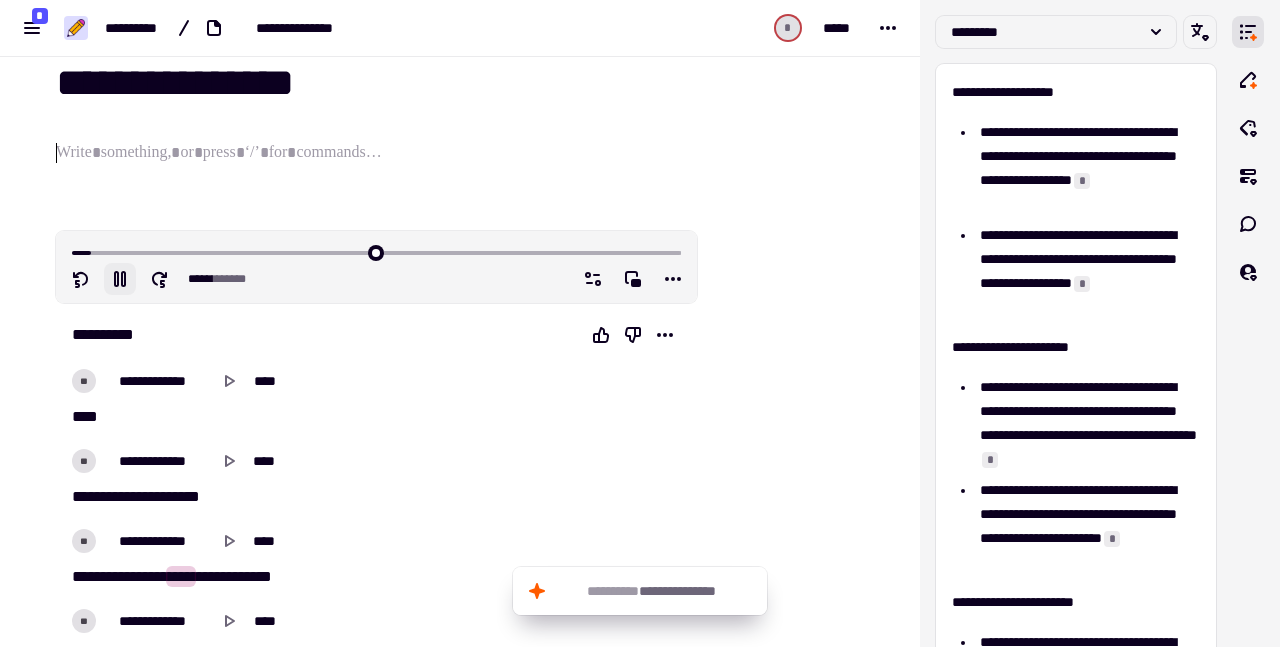 click 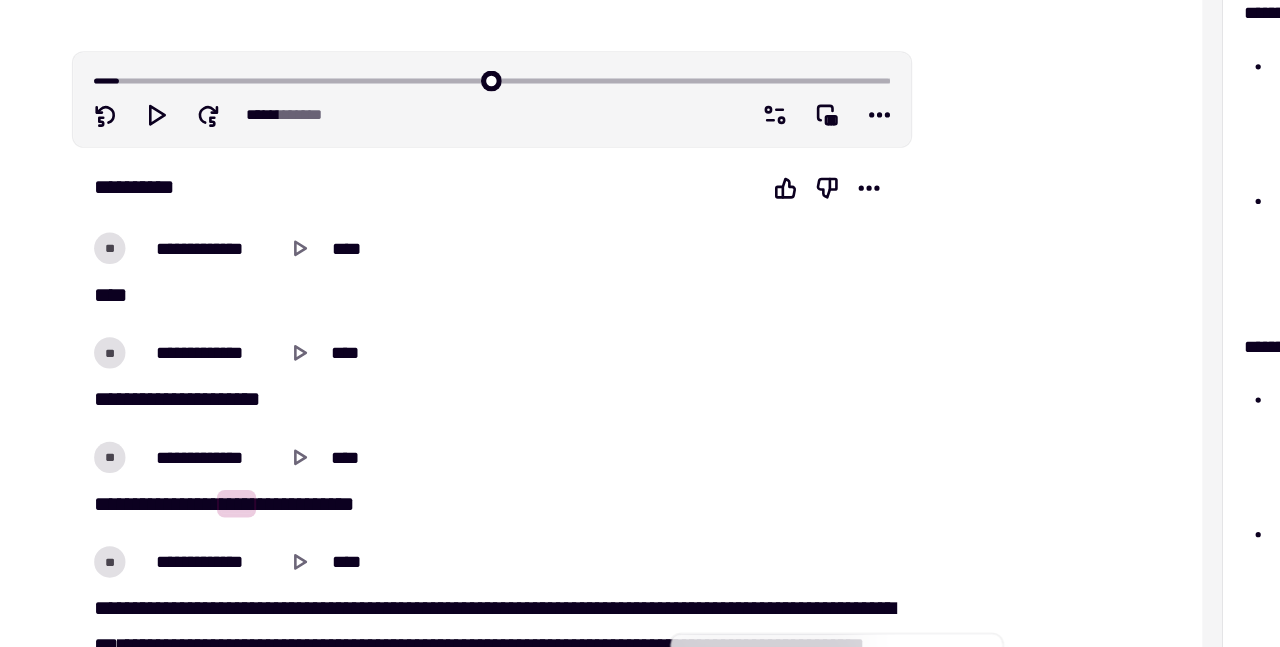scroll, scrollTop: 140, scrollLeft: 0, axis: vertical 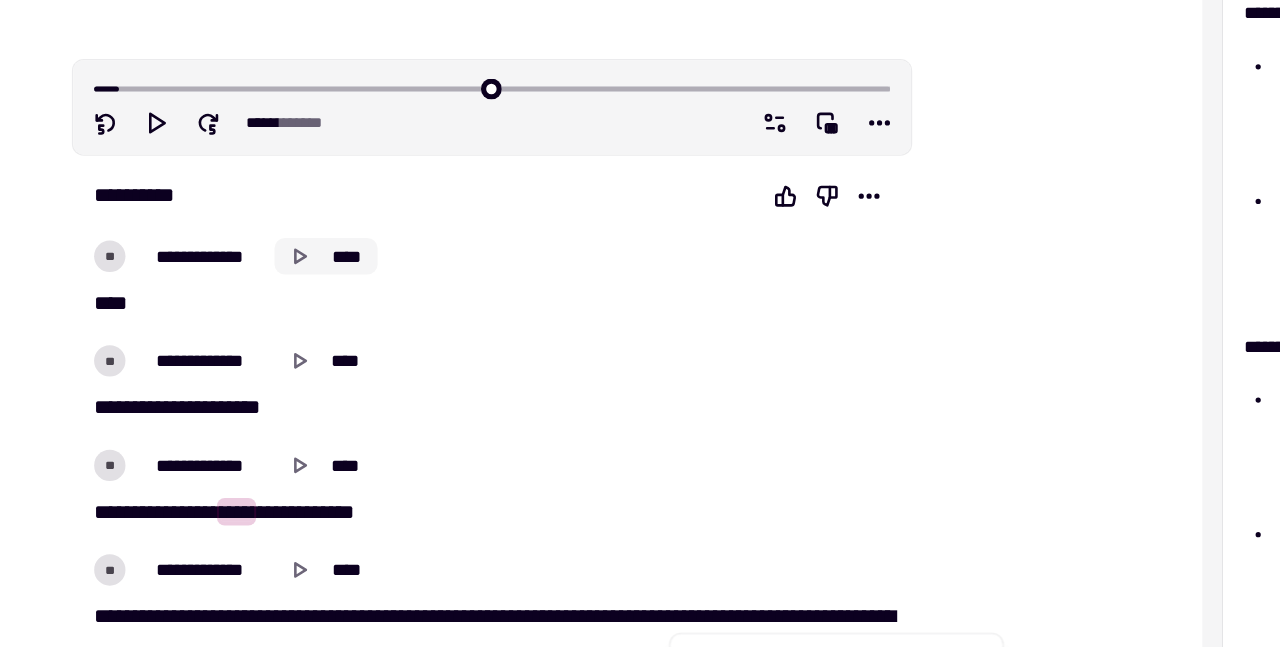 click 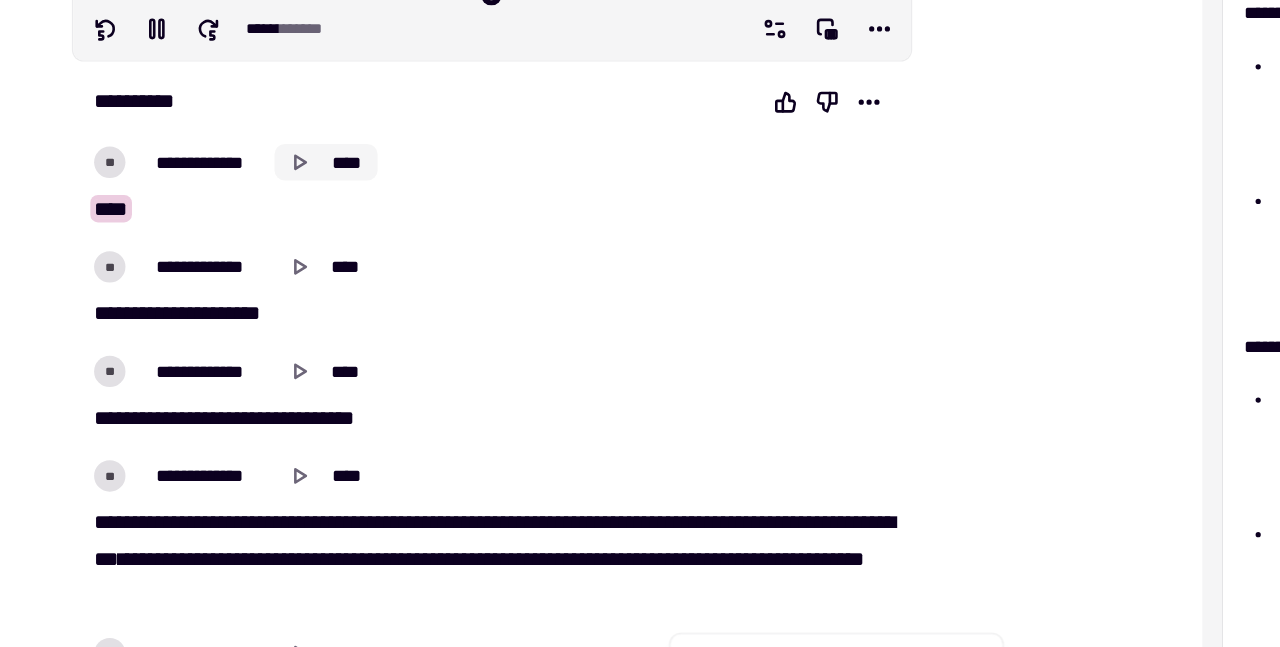 scroll, scrollTop: 216, scrollLeft: 0, axis: vertical 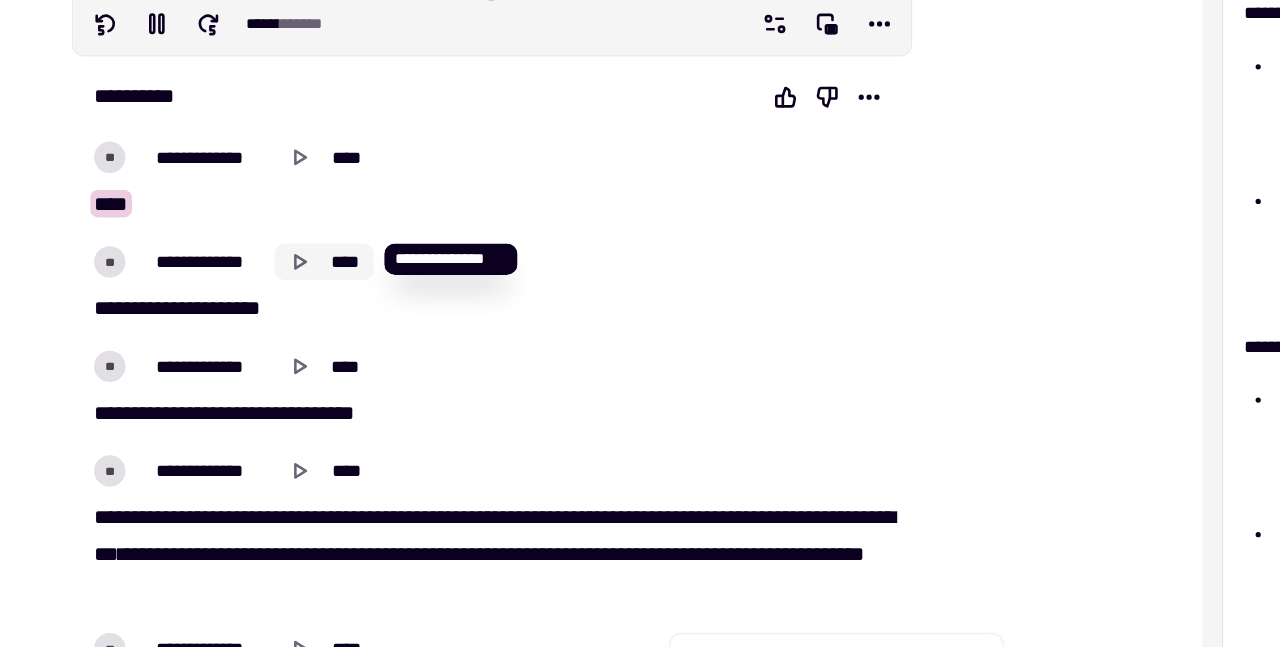 type on "*****" 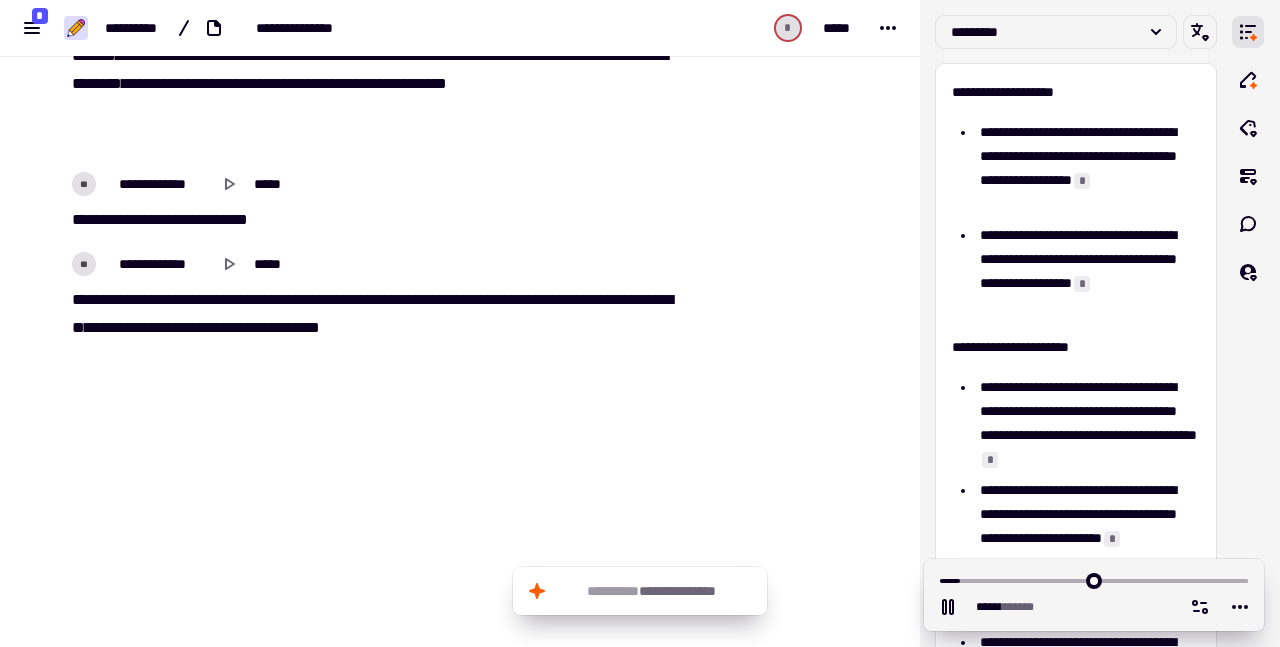 scroll, scrollTop: 3377, scrollLeft: 0, axis: vertical 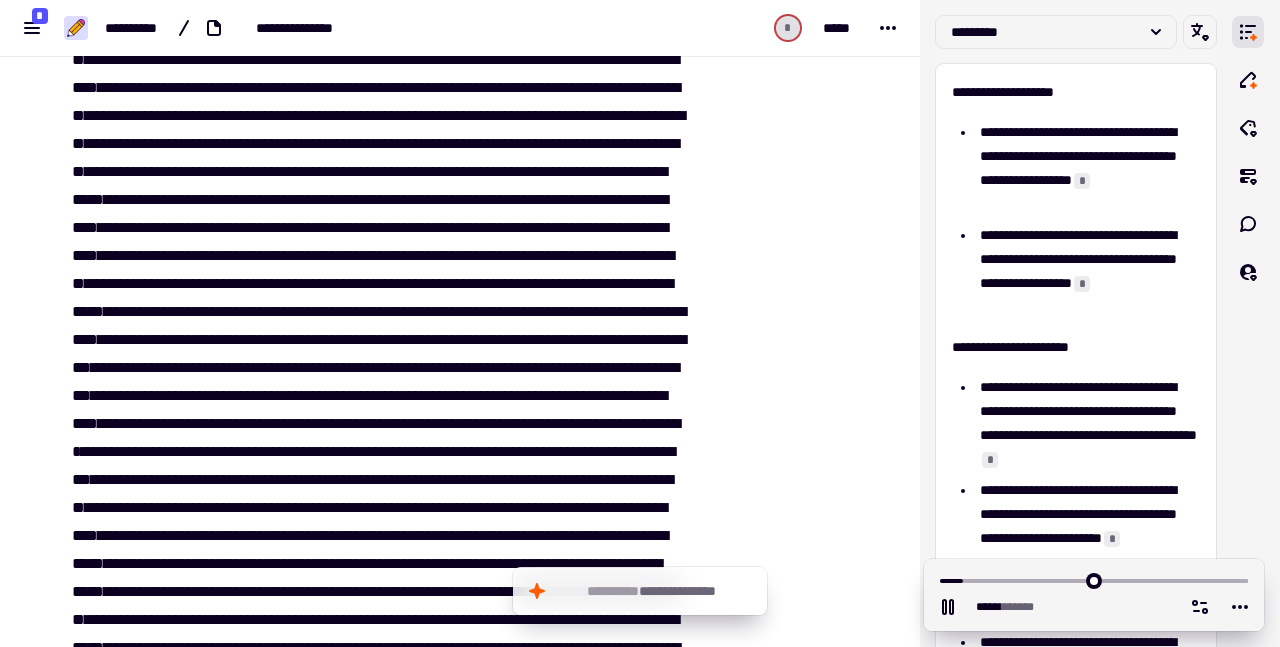 type on "*****" 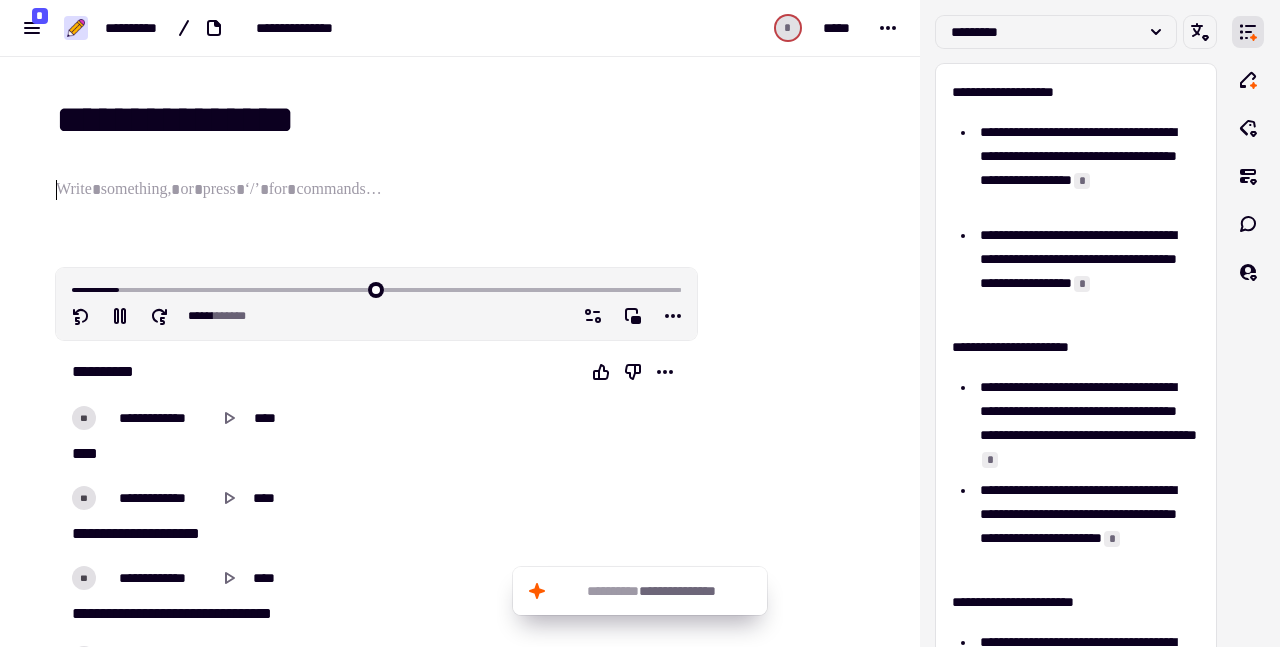 scroll, scrollTop: 0, scrollLeft: 0, axis: both 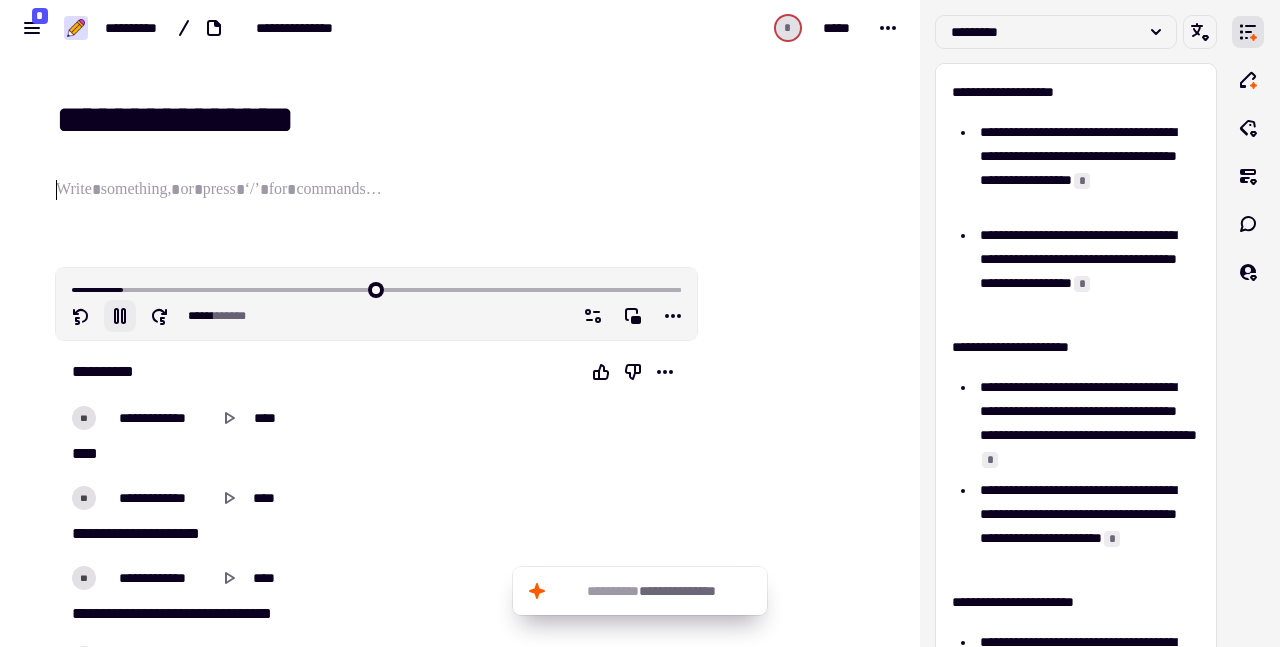 click 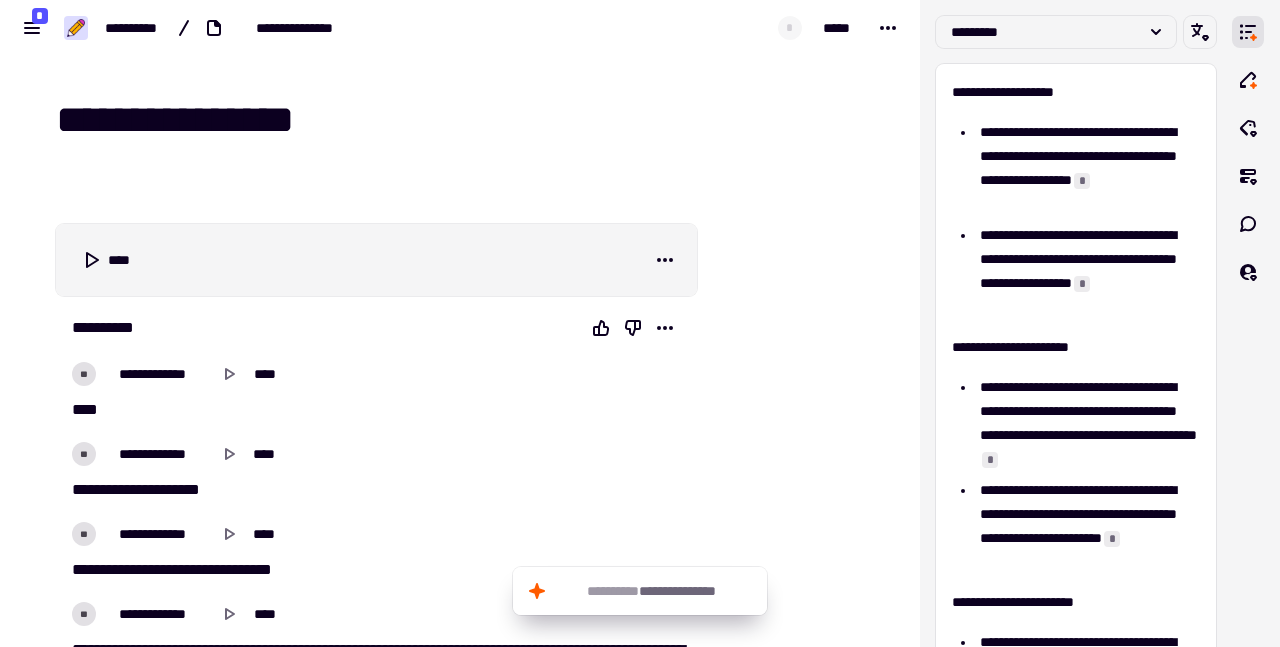 scroll, scrollTop: 0, scrollLeft: 0, axis: both 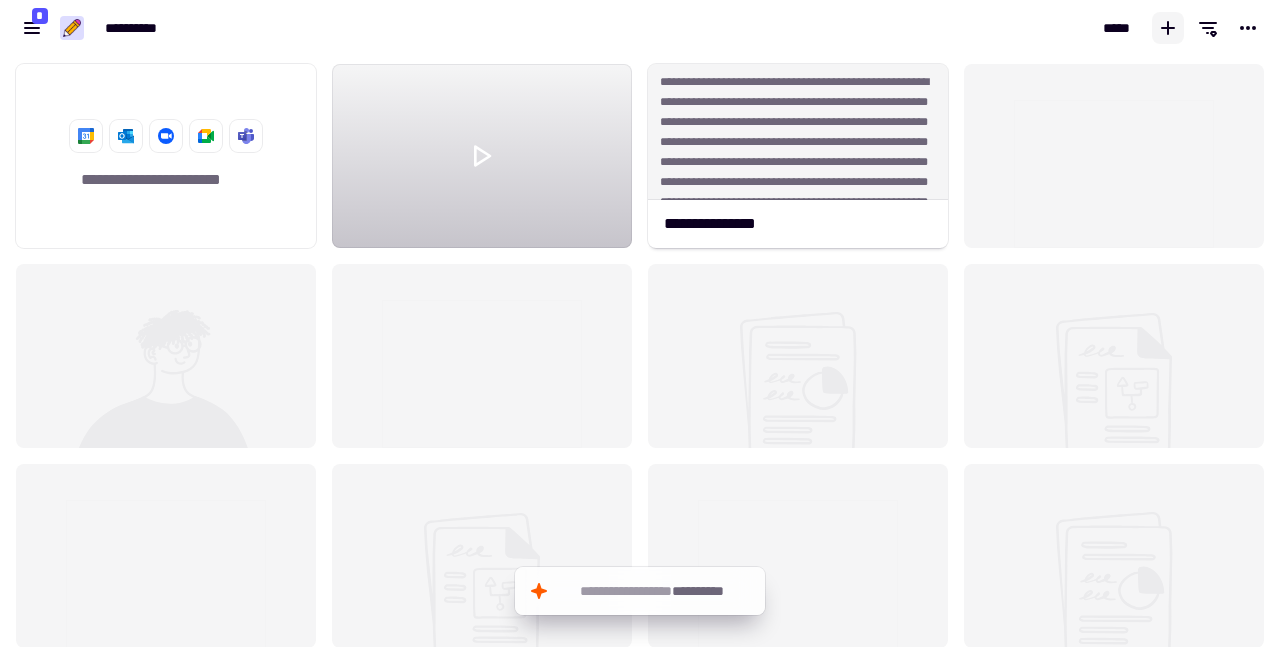 click 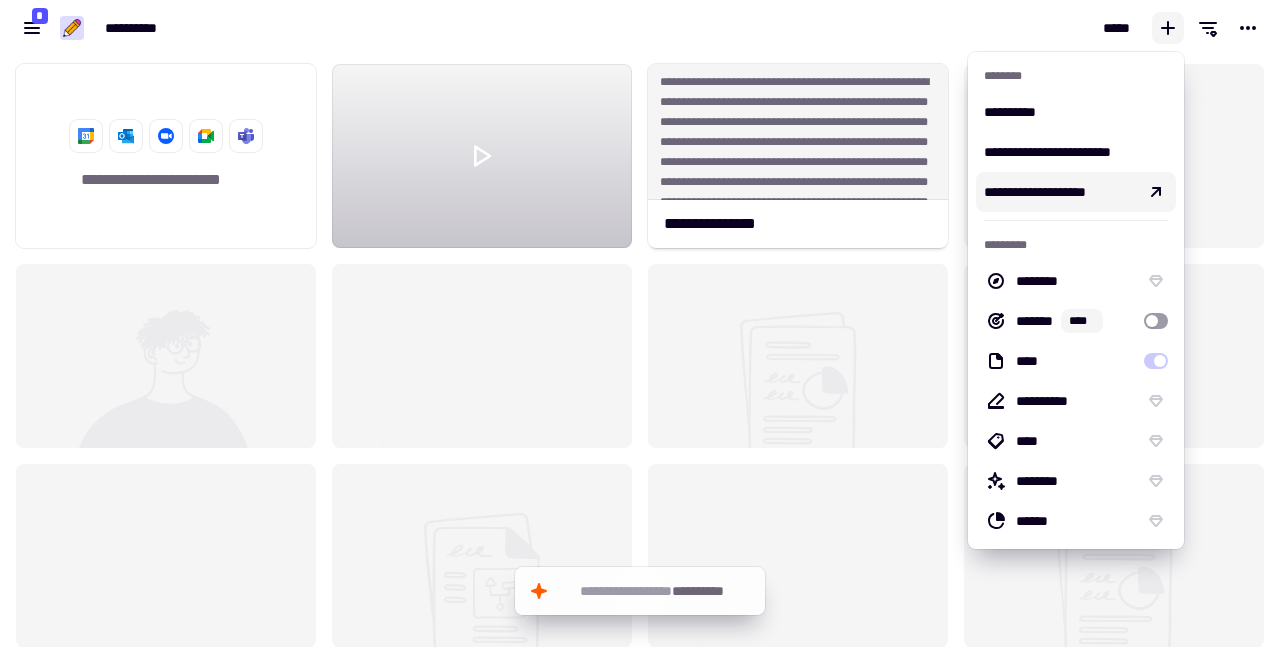 click 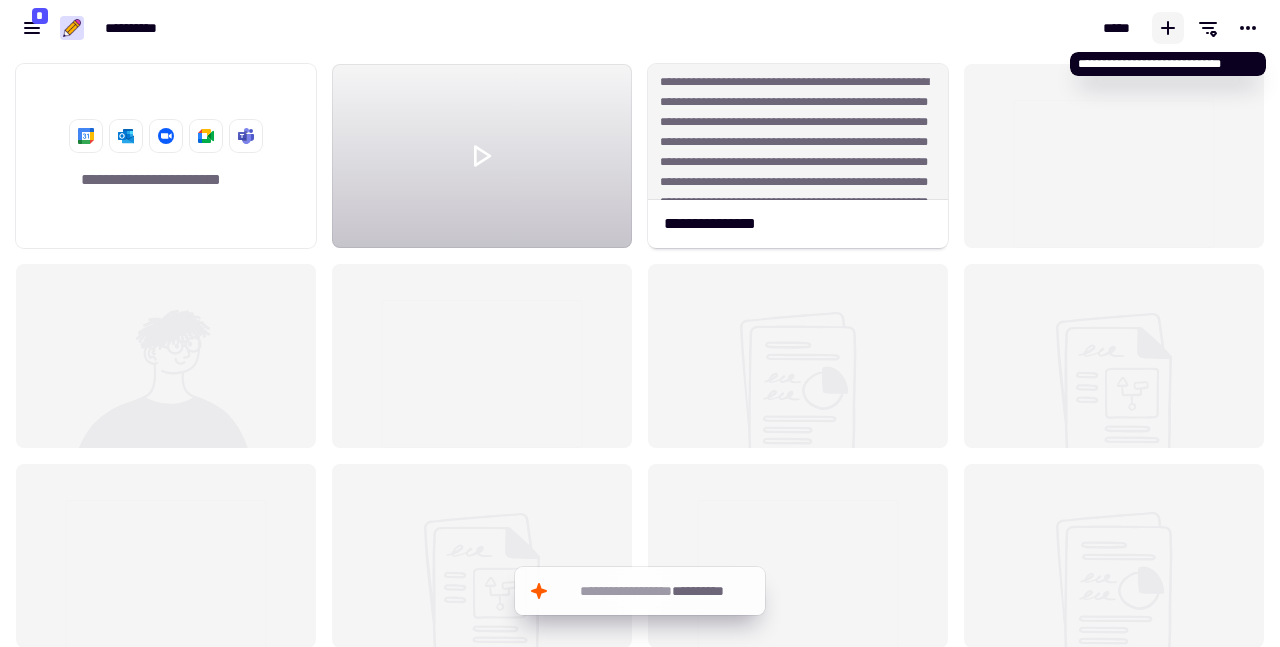 click 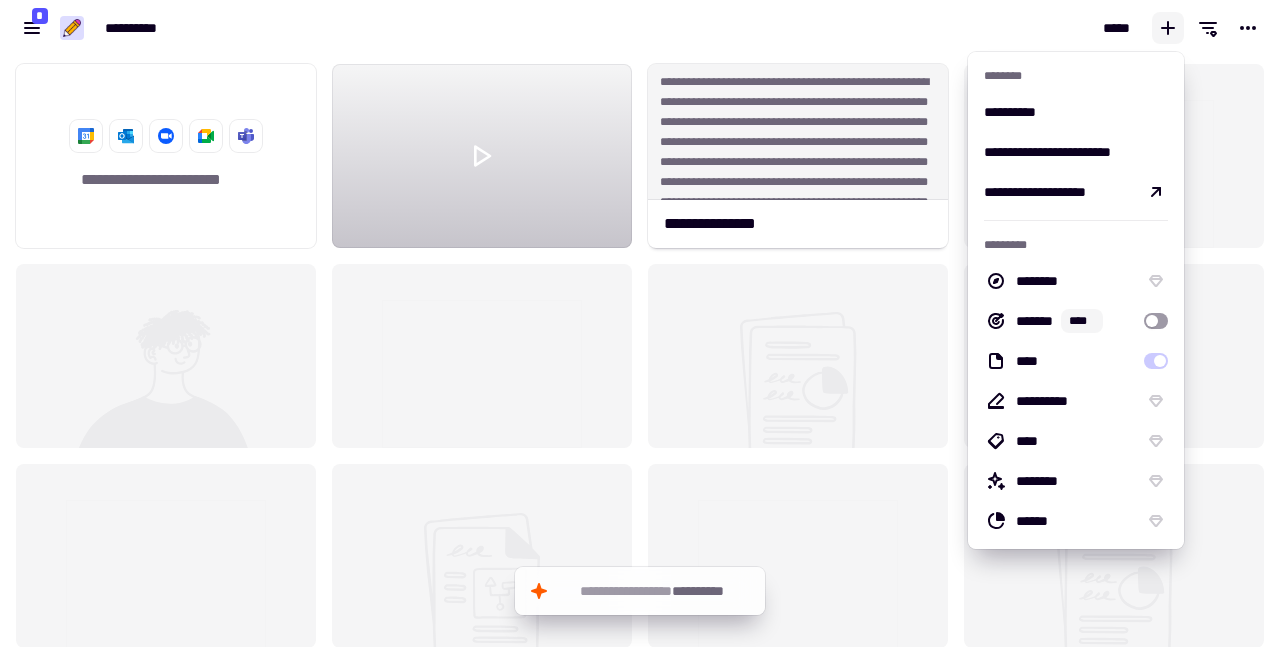 click 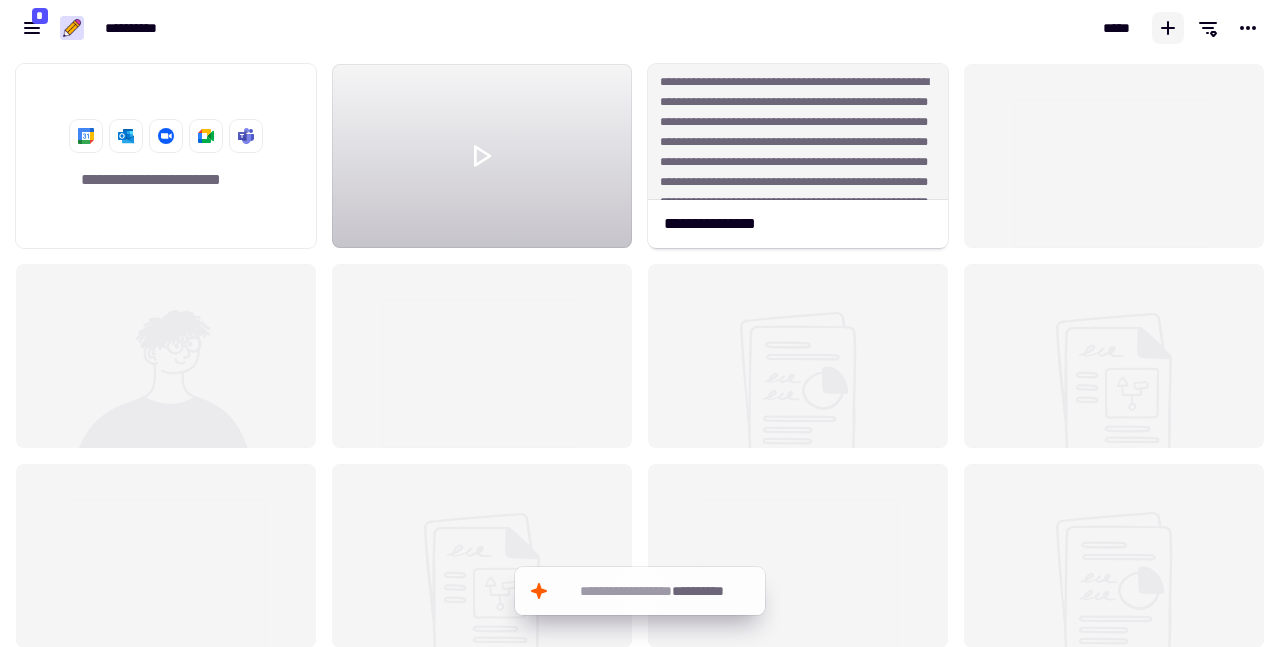 click 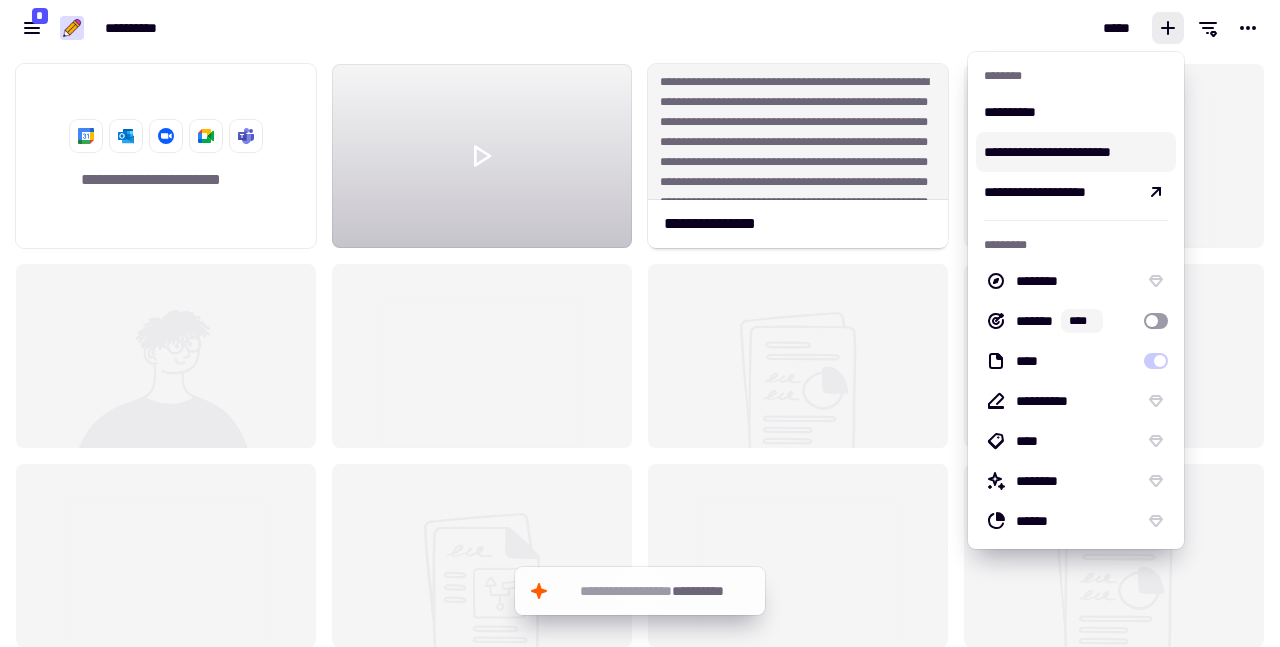 click on "**********" at bounding box center [1076, 152] 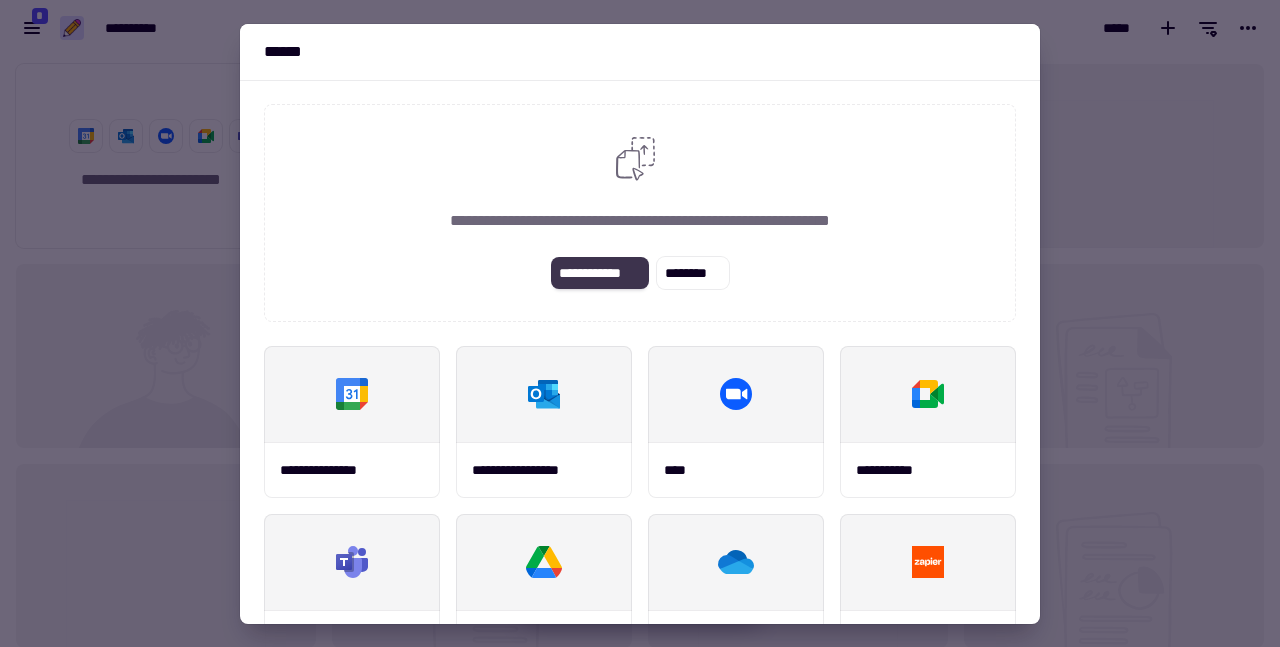 click on "**********" 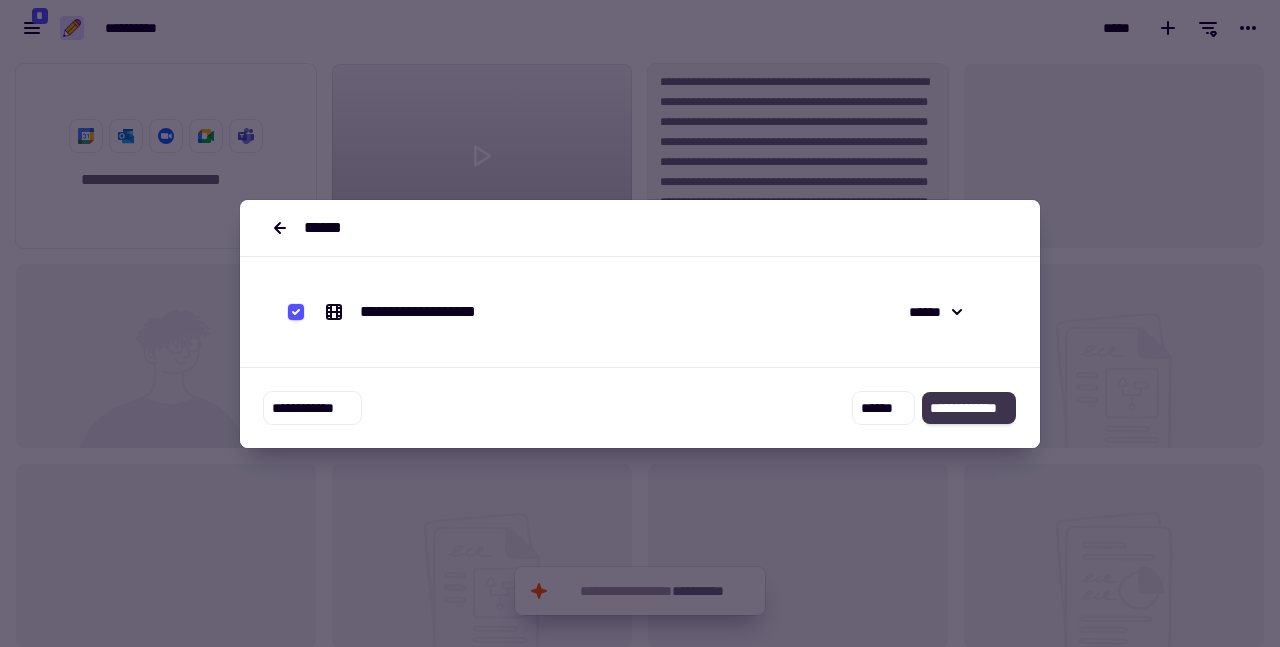click on "**********" 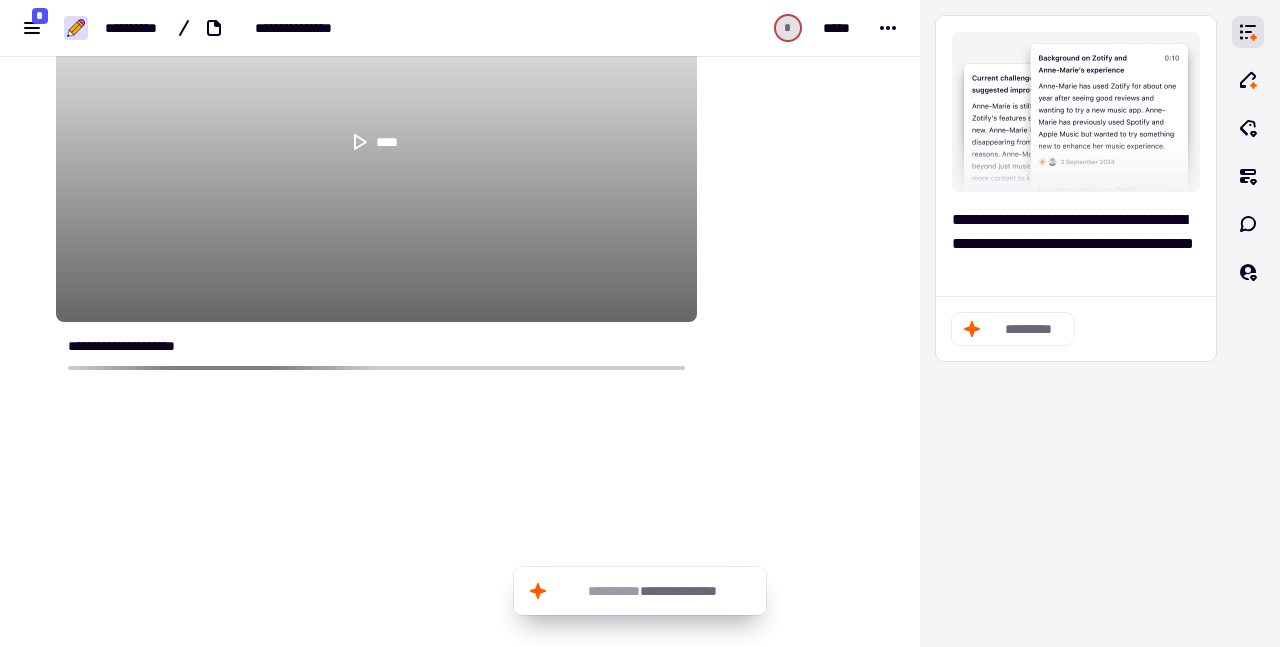 scroll, scrollTop: 259, scrollLeft: 0, axis: vertical 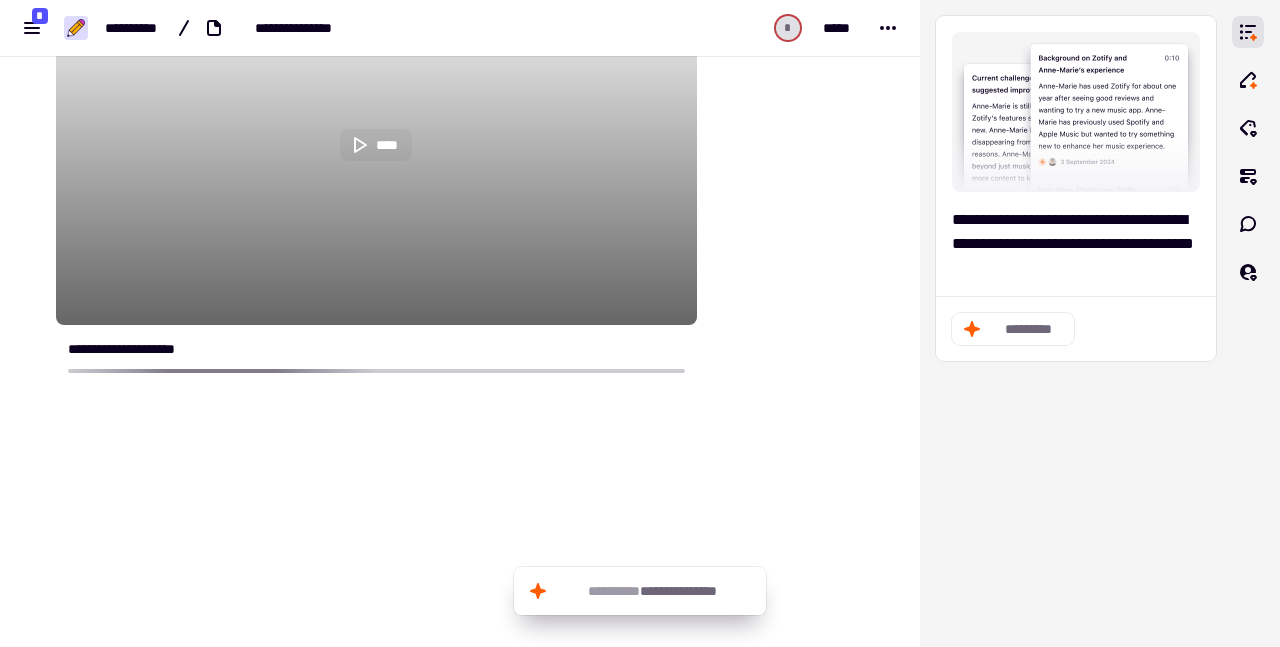 click 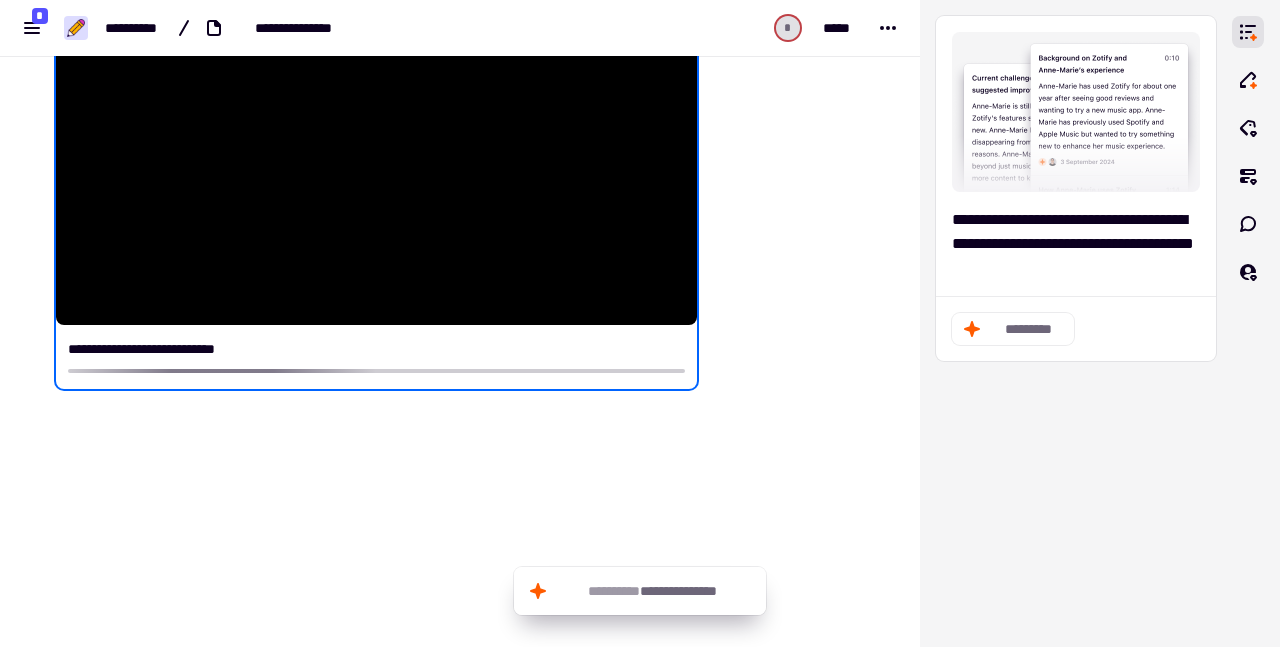 scroll, scrollTop: 303, scrollLeft: 0, axis: vertical 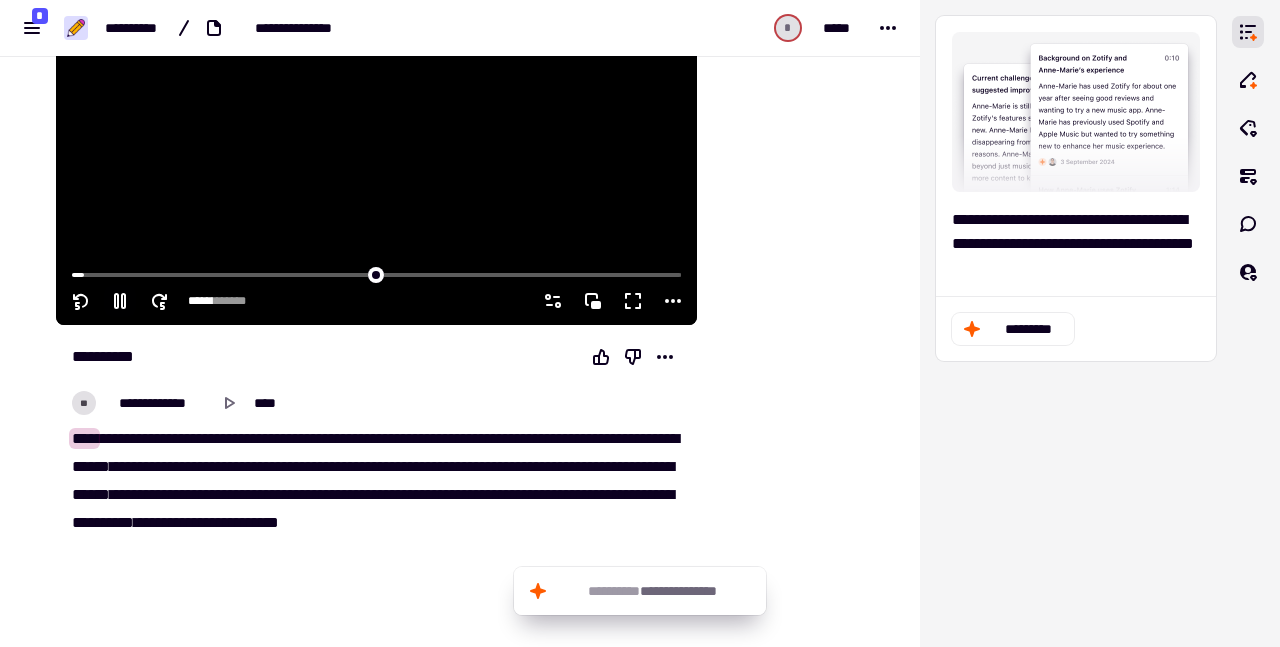 click 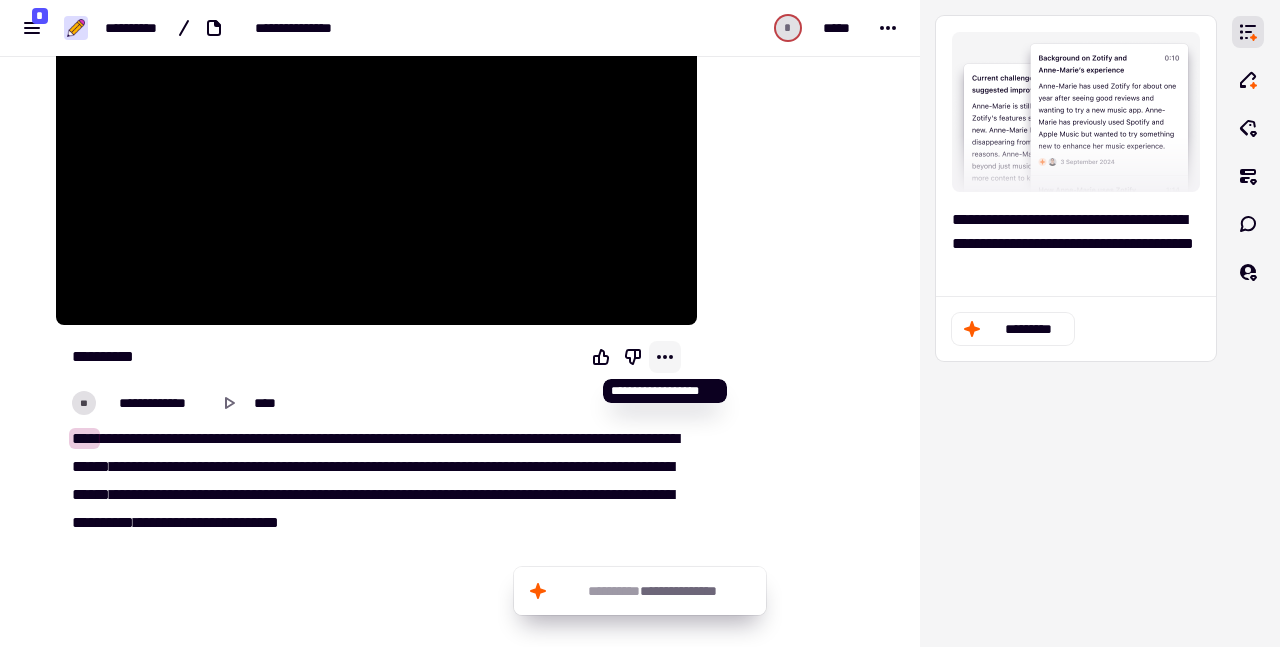 type on "*****" 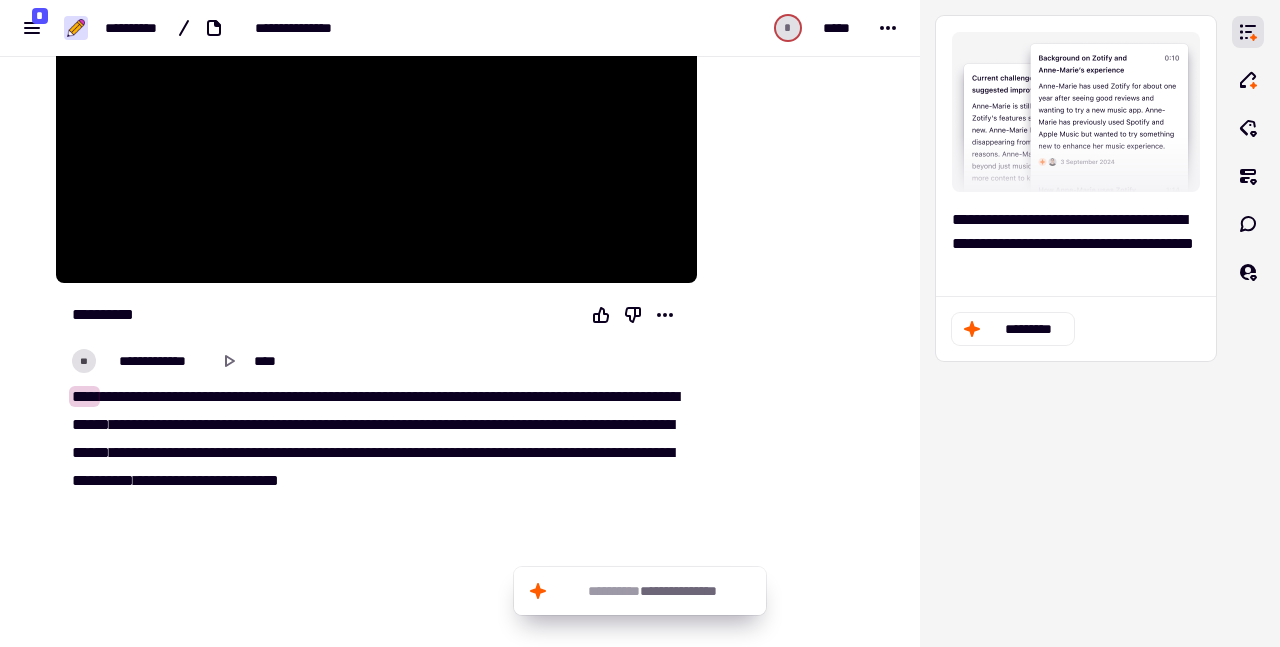 scroll, scrollTop: 325, scrollLeft: 0, axis: vertical 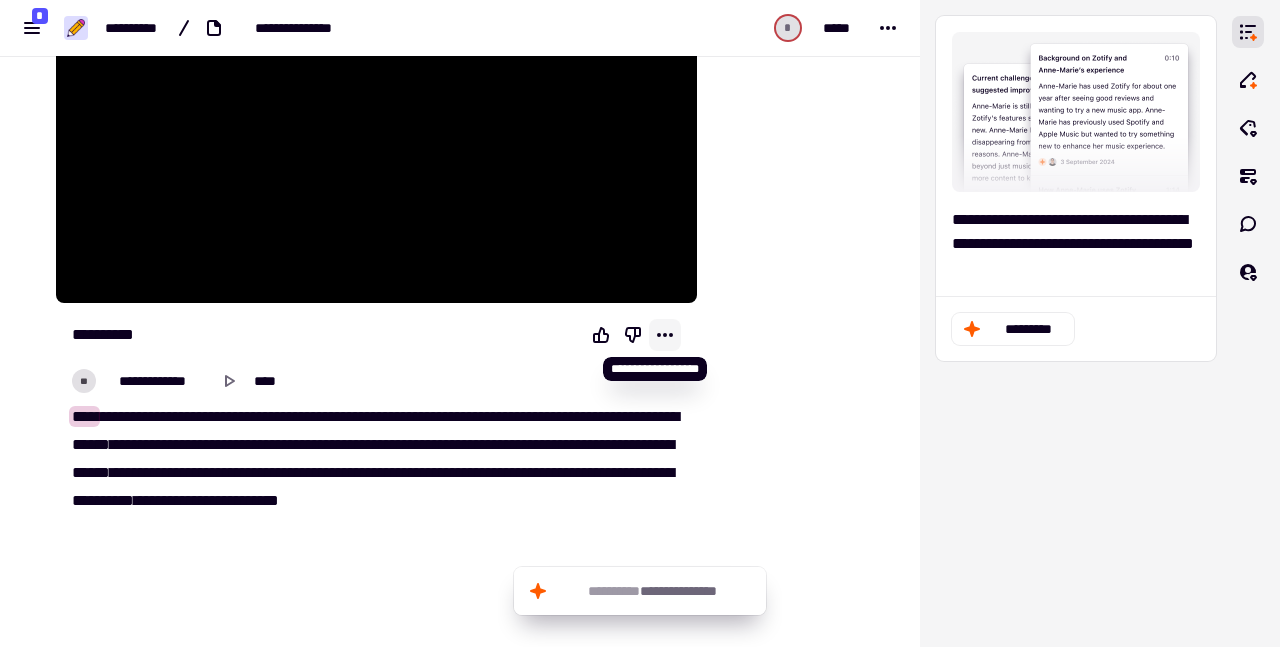 click 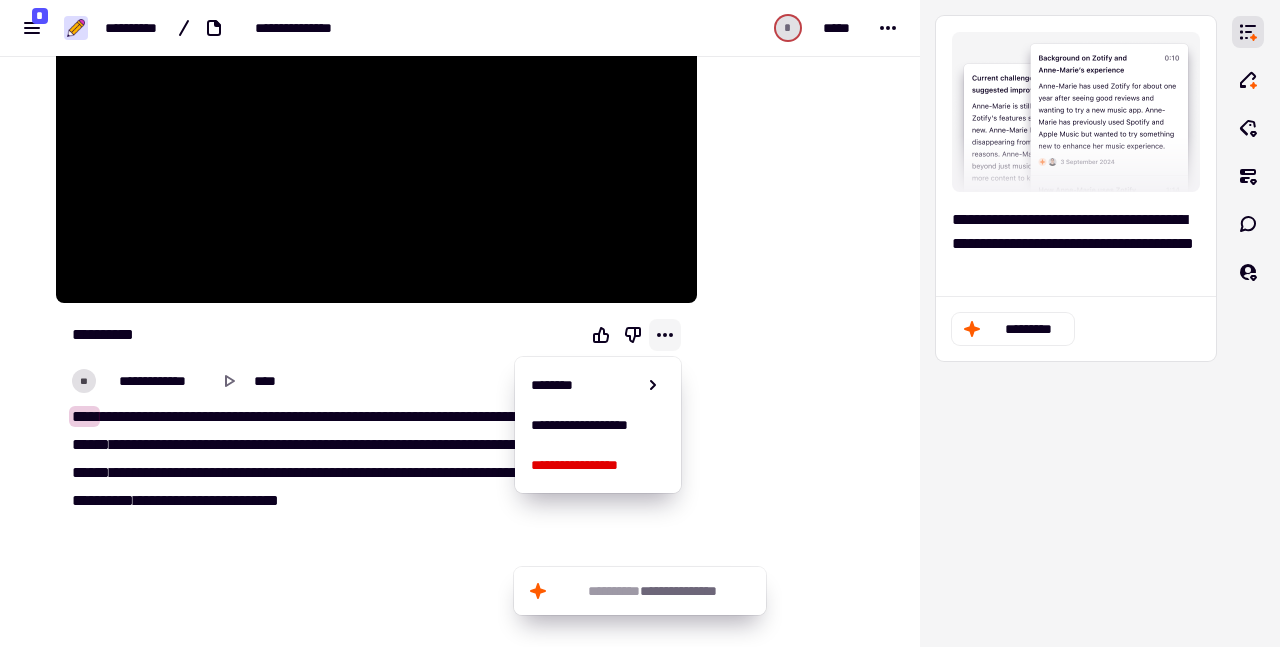 click 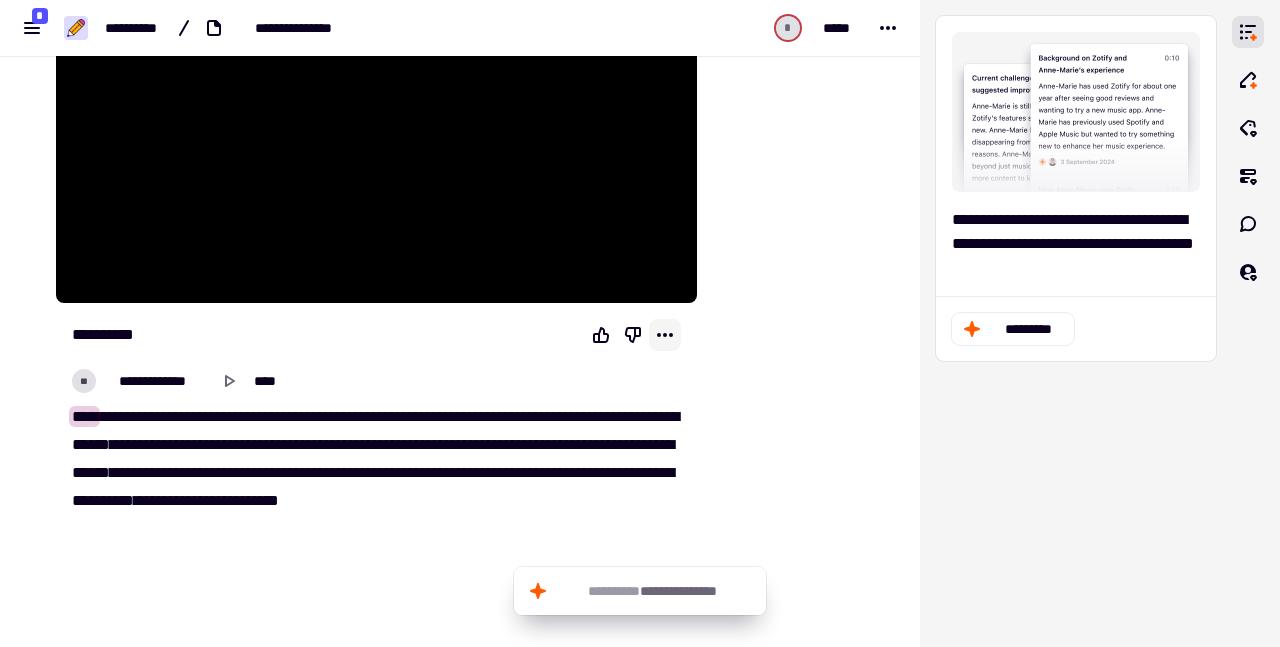 click 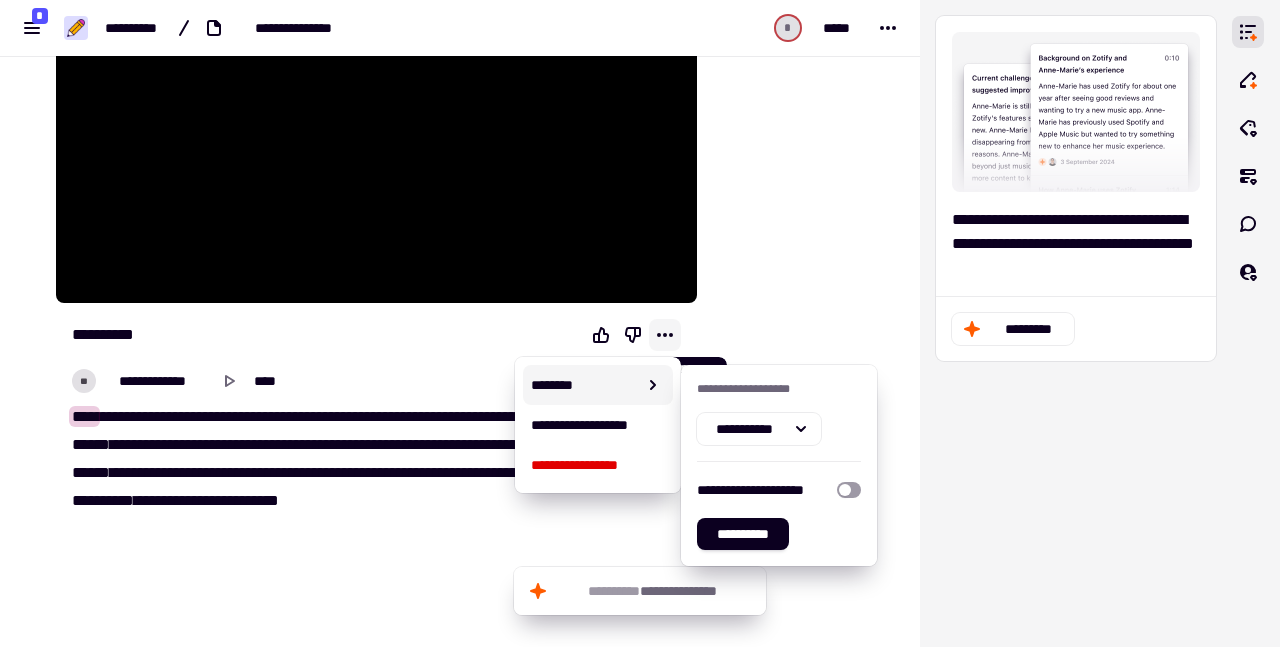 click 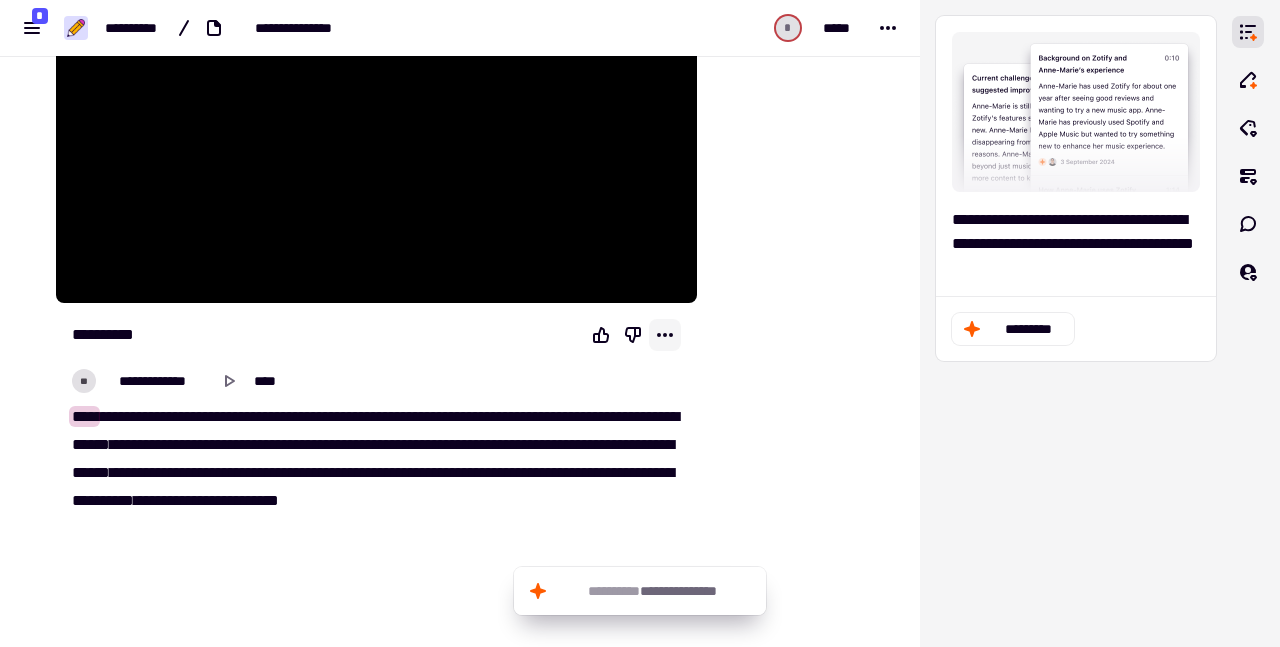 click 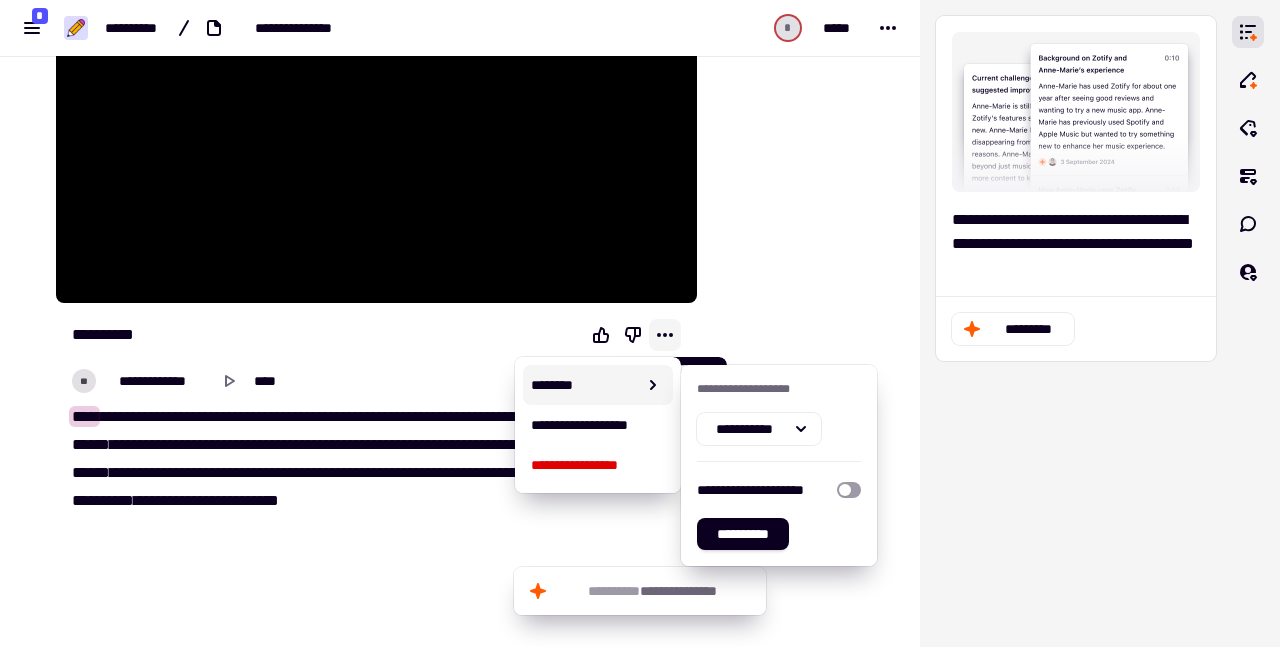click 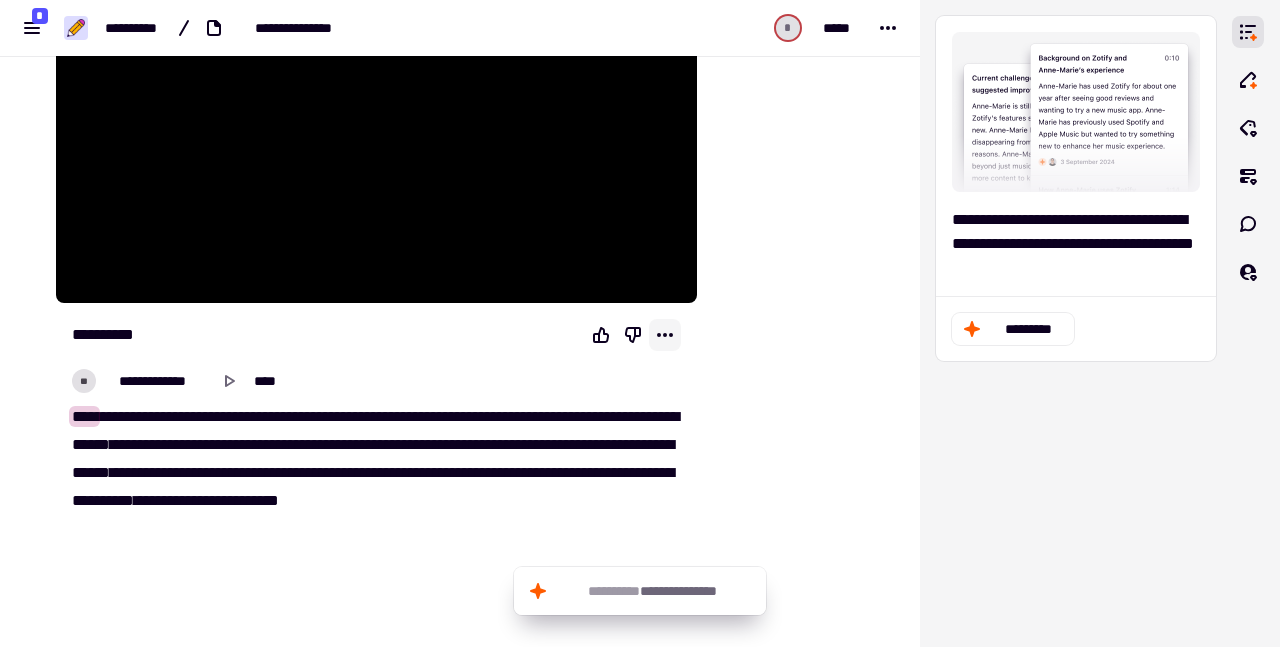click 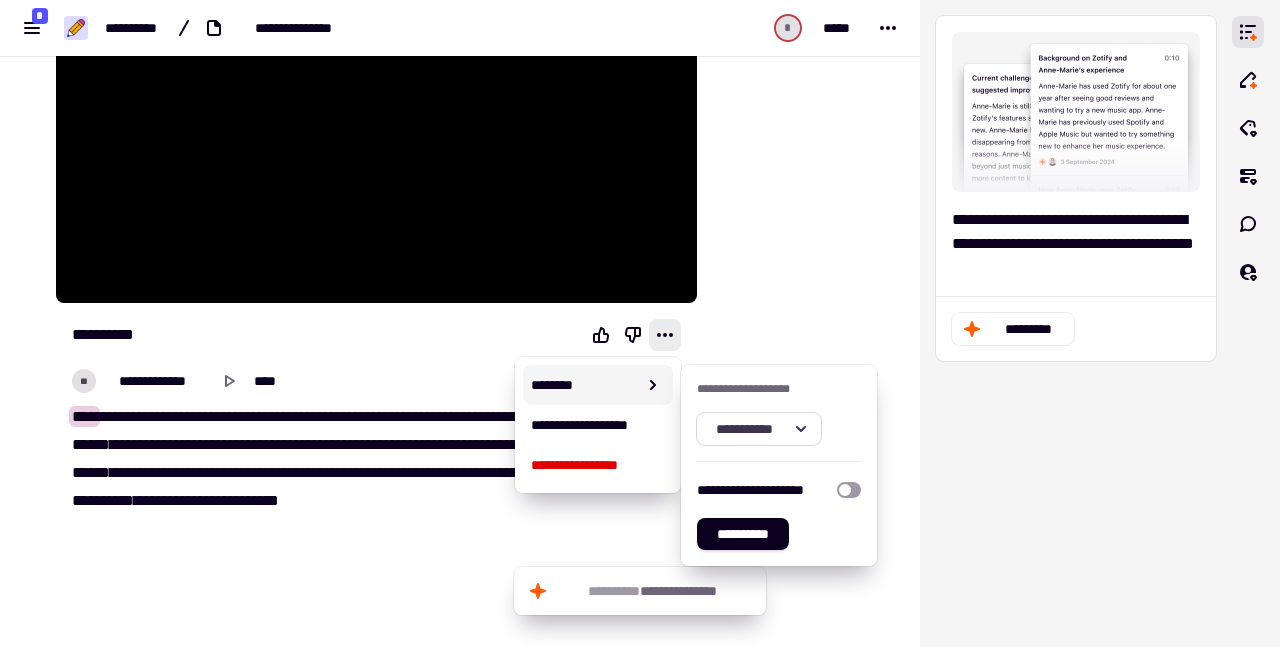 click 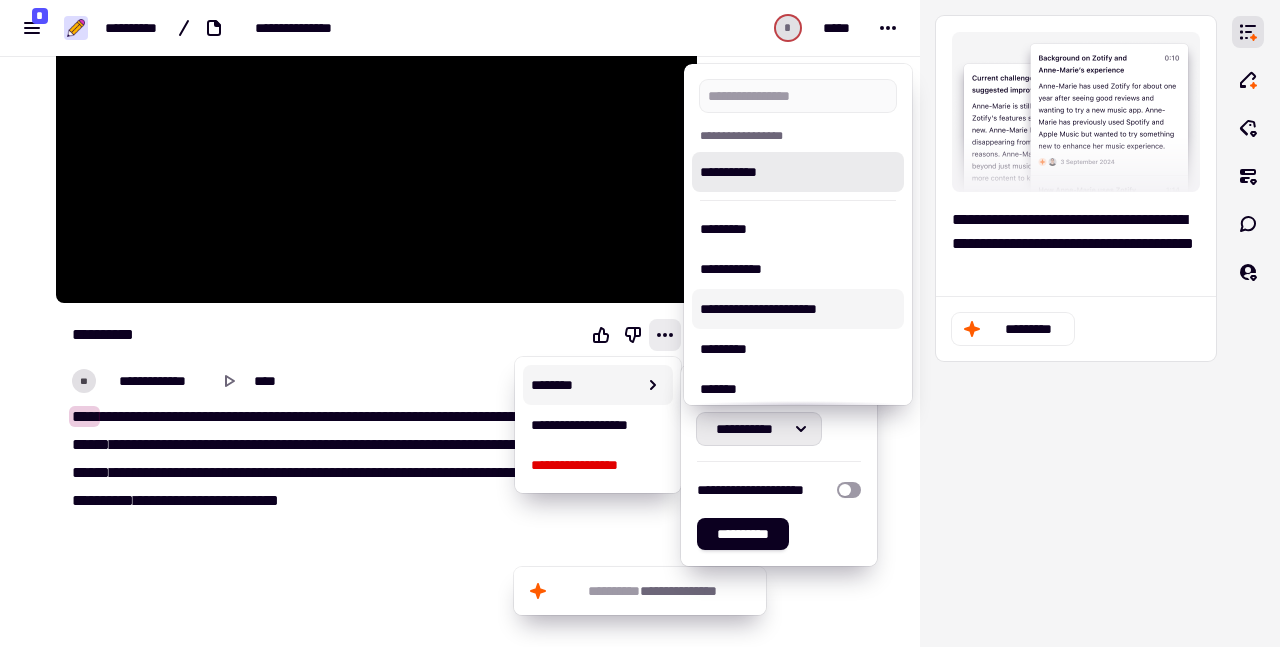 click on "**********" at bounding box center (798, 309) 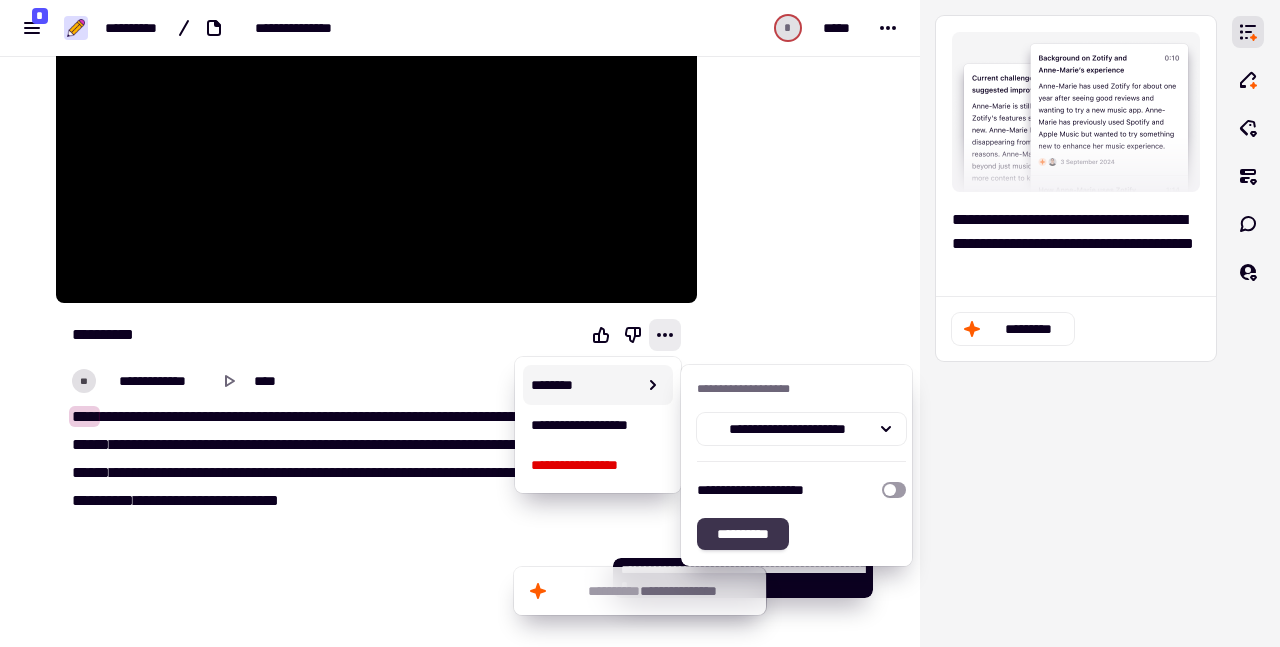 click on "**********" 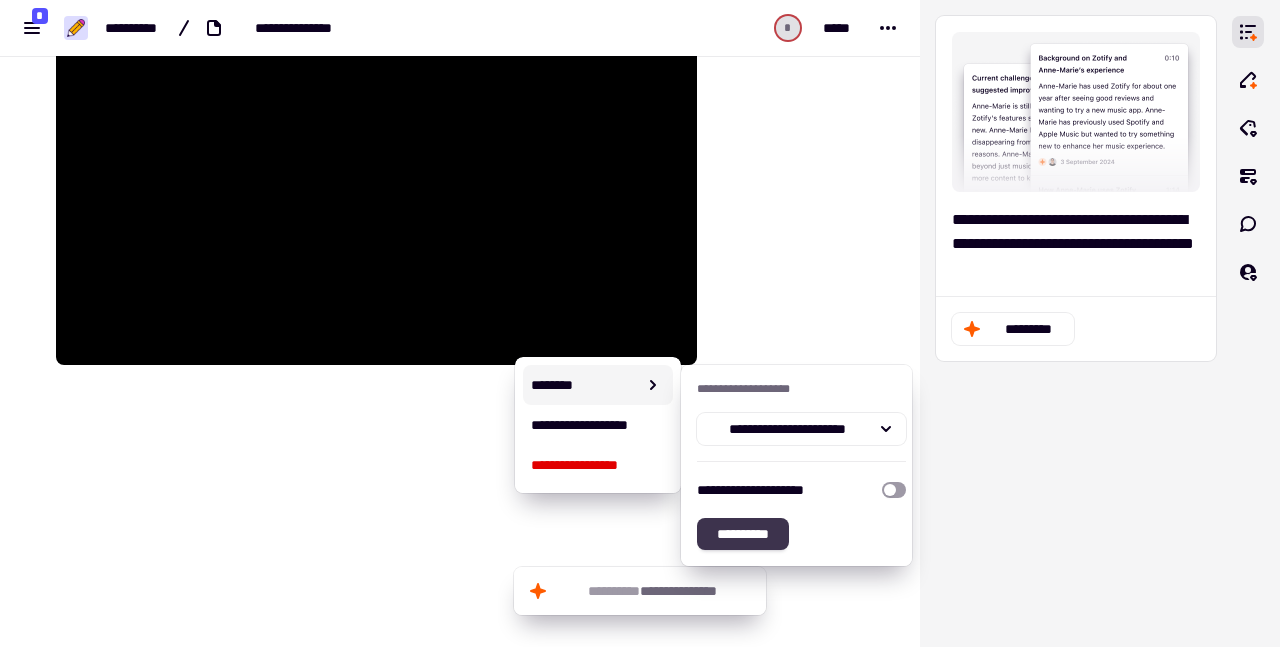 type on "*" 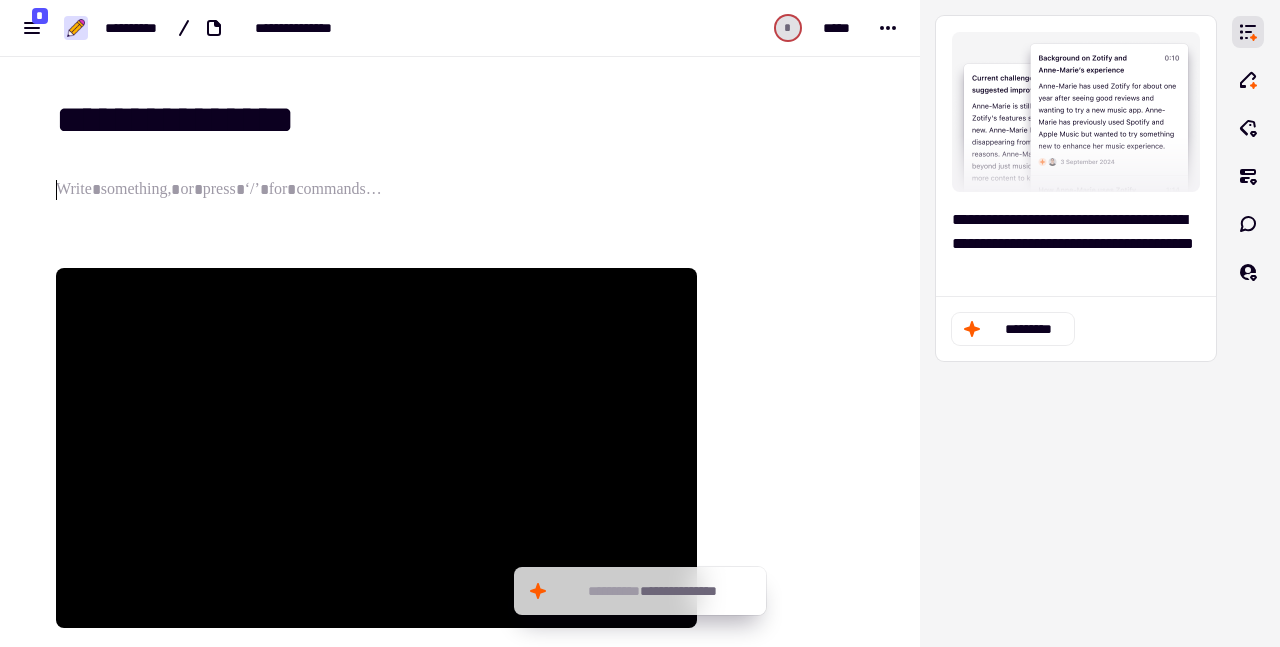 scroll, scrollTop: 0, scrollLeft: 0, axis: both 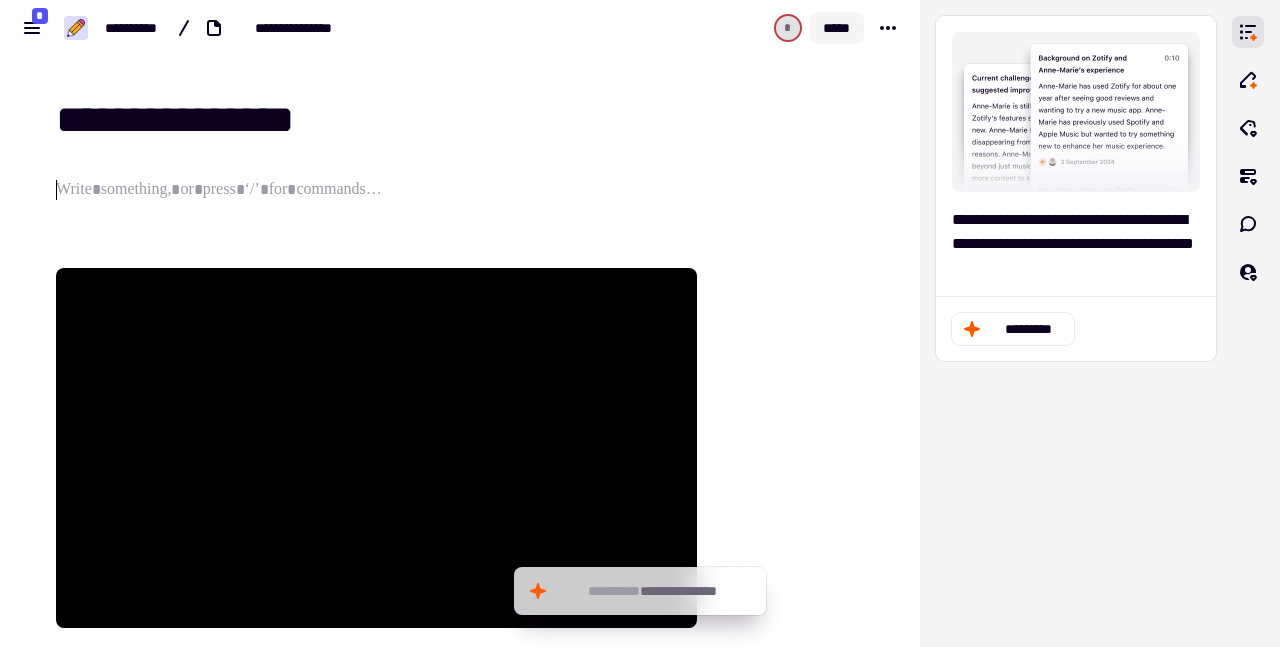 click on "*****" 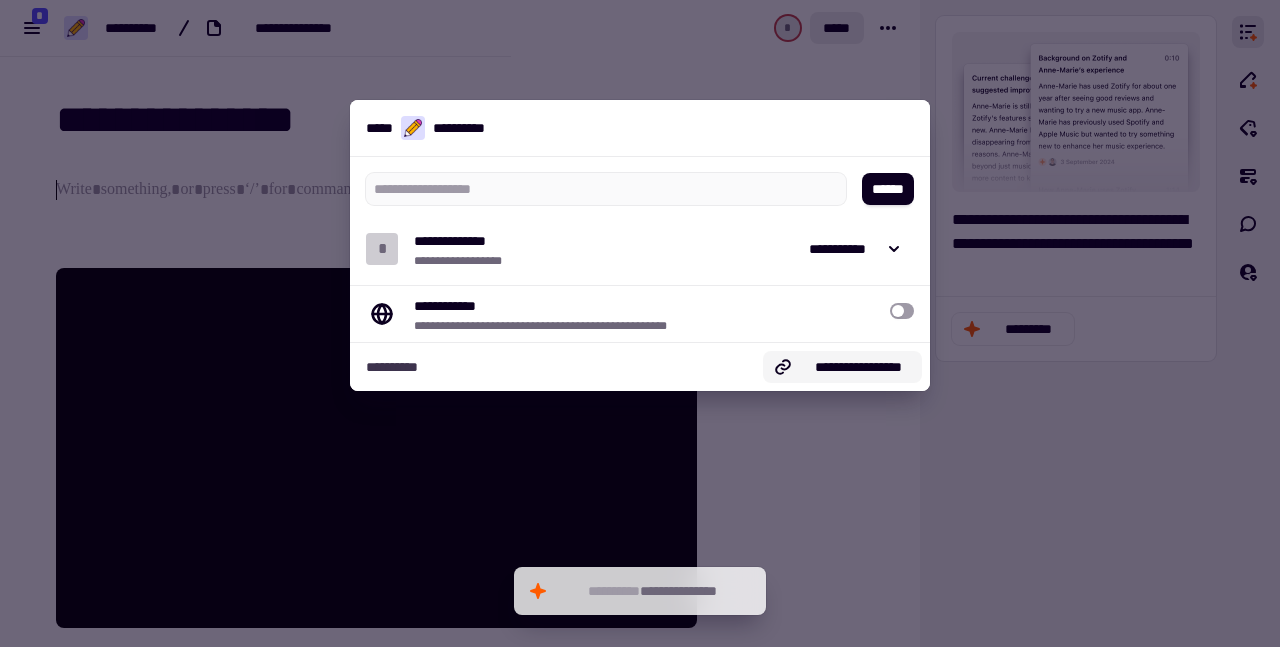 click on "**********" 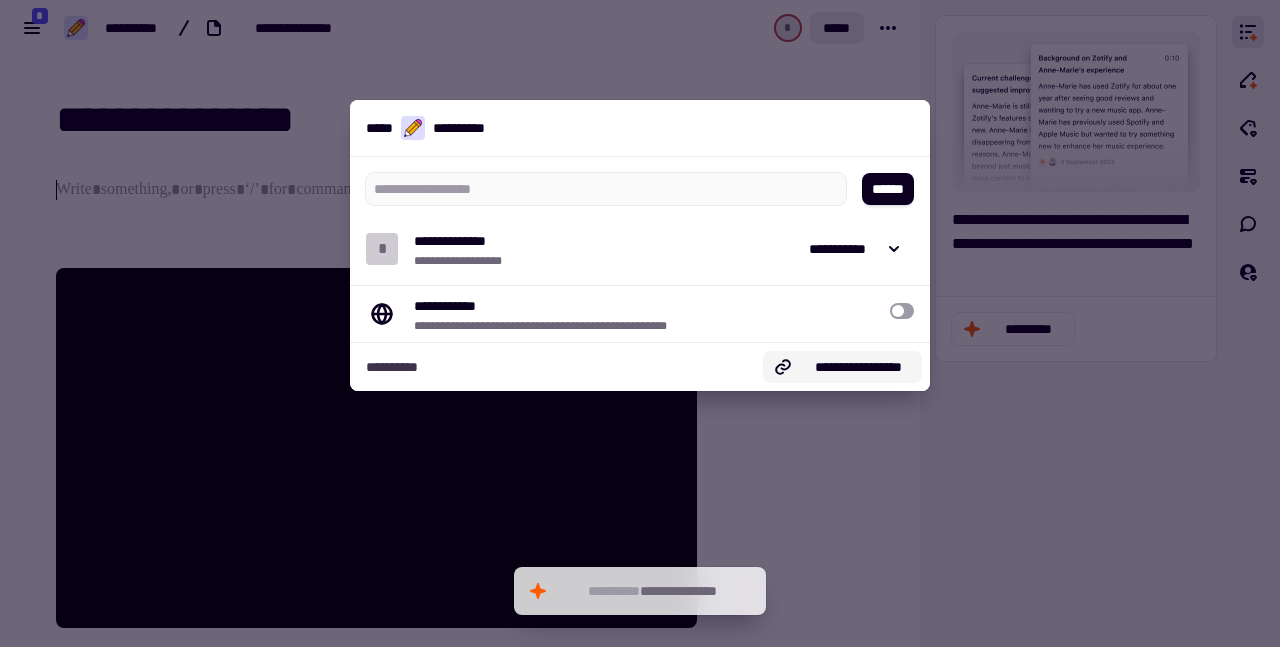click on "**********" 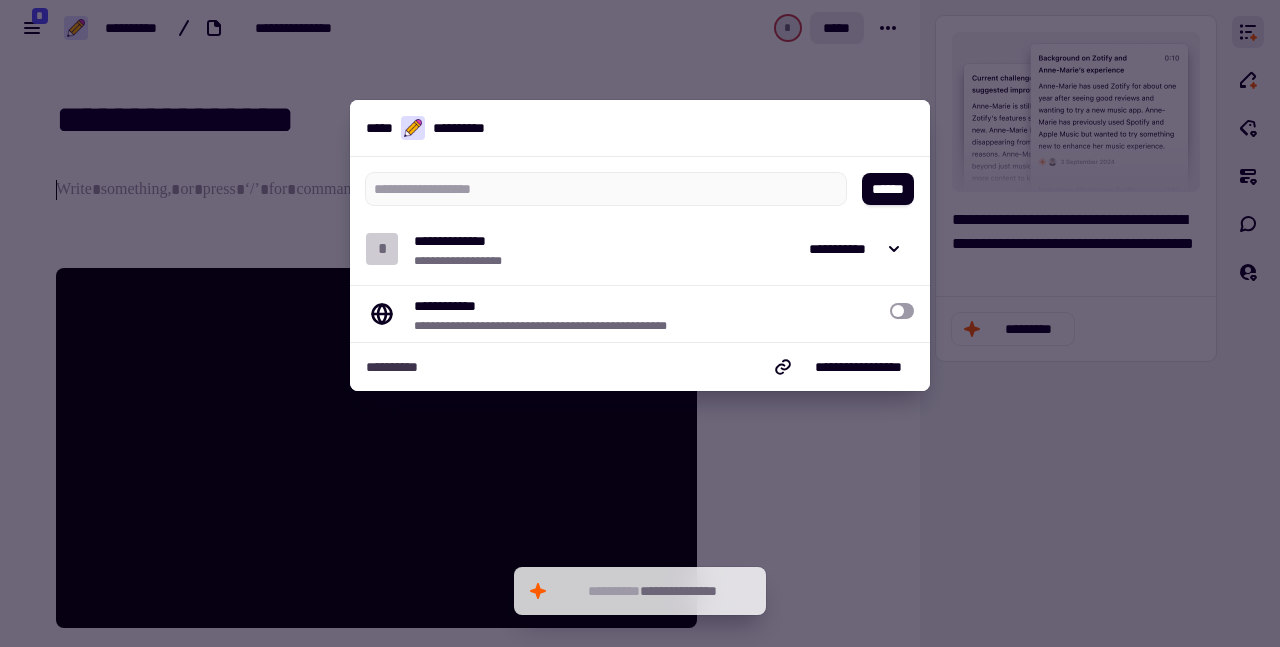 click at bounding box center (902, 311) 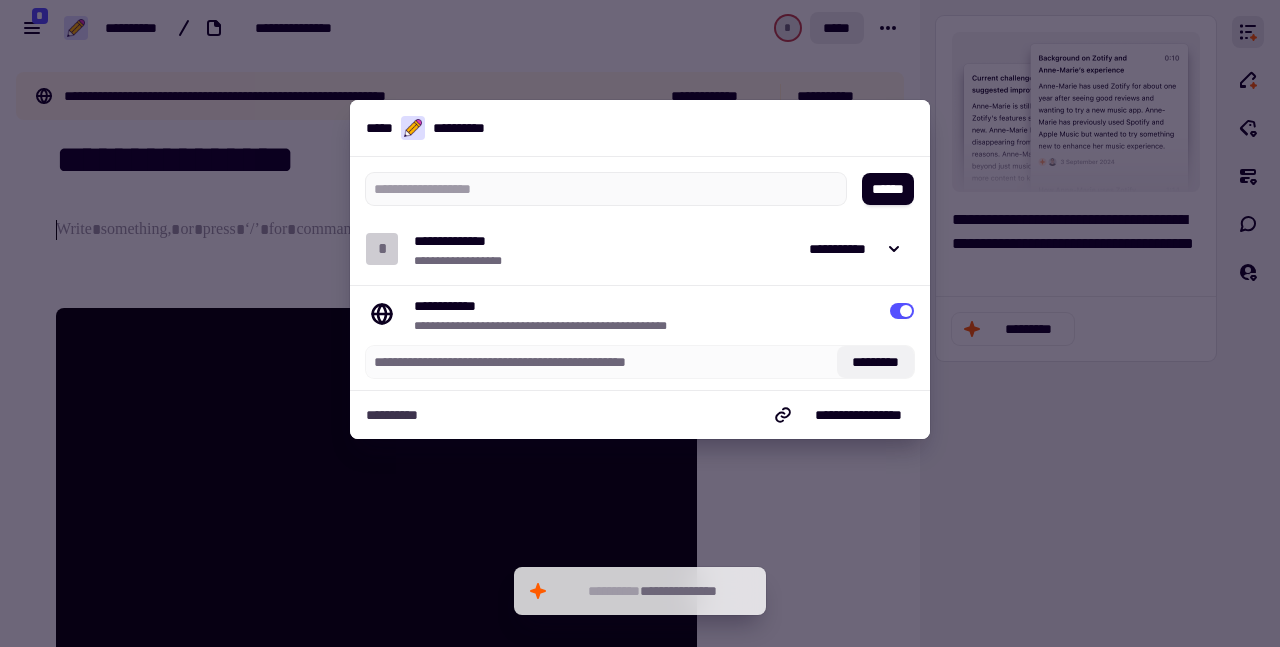 click on "*********" 